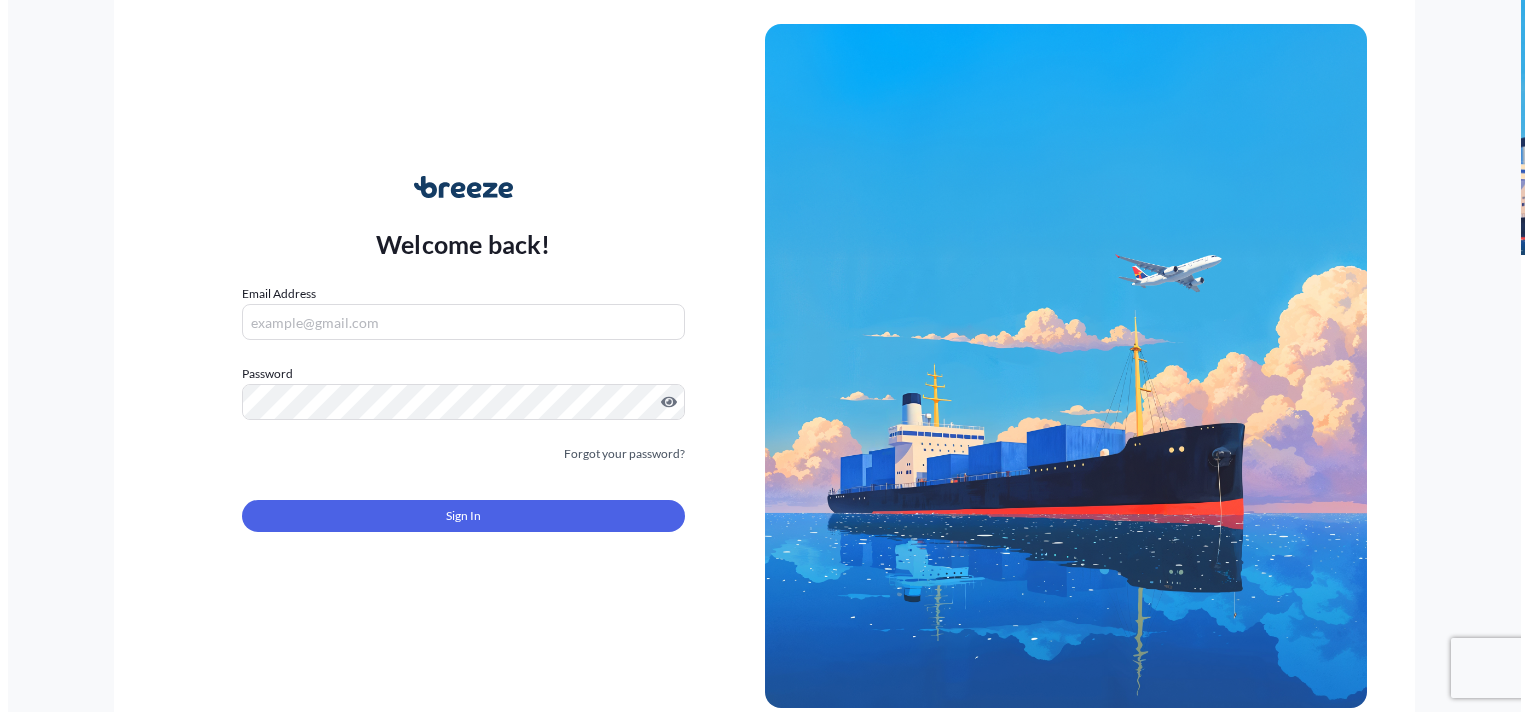 scroll, scrollTop: 0, scrollLeft: 0, axis: both 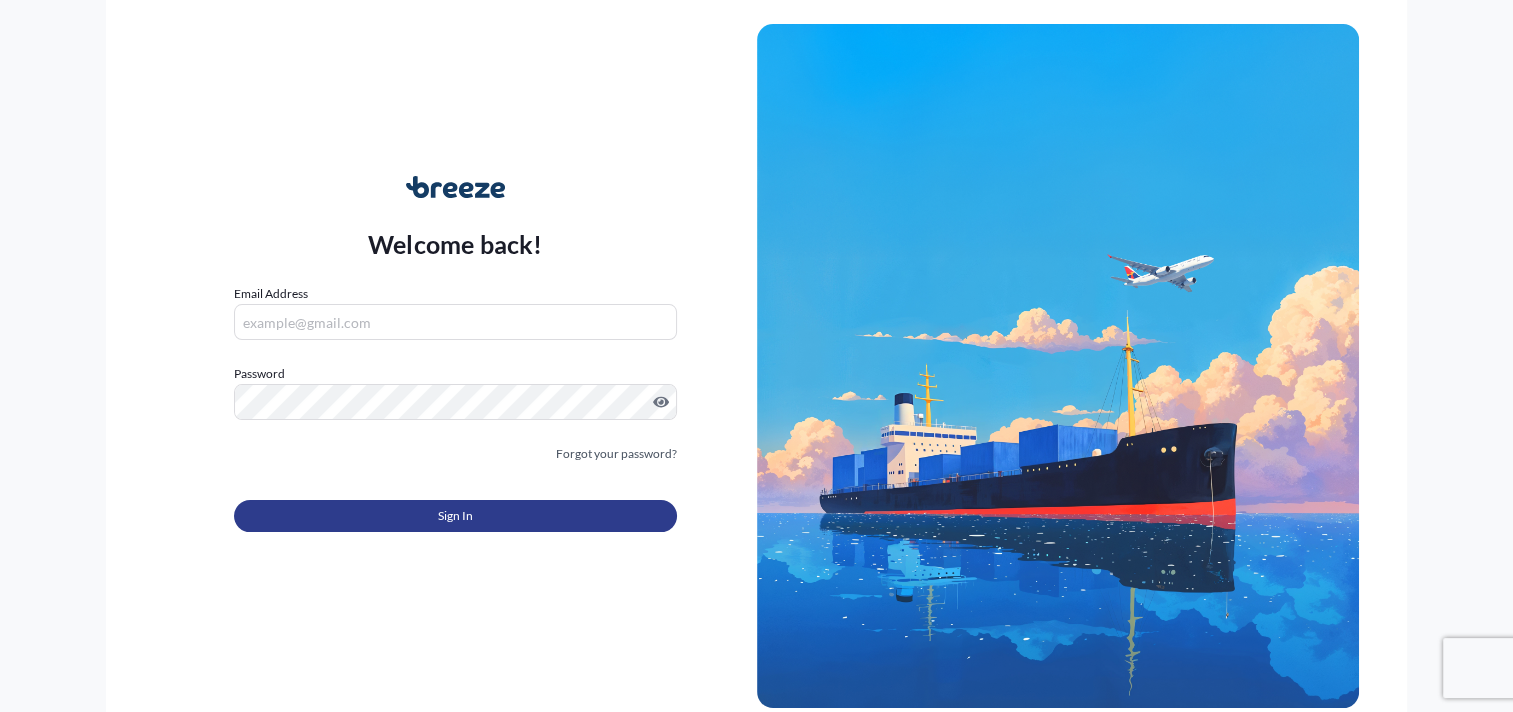 type on "[EMAIL]" 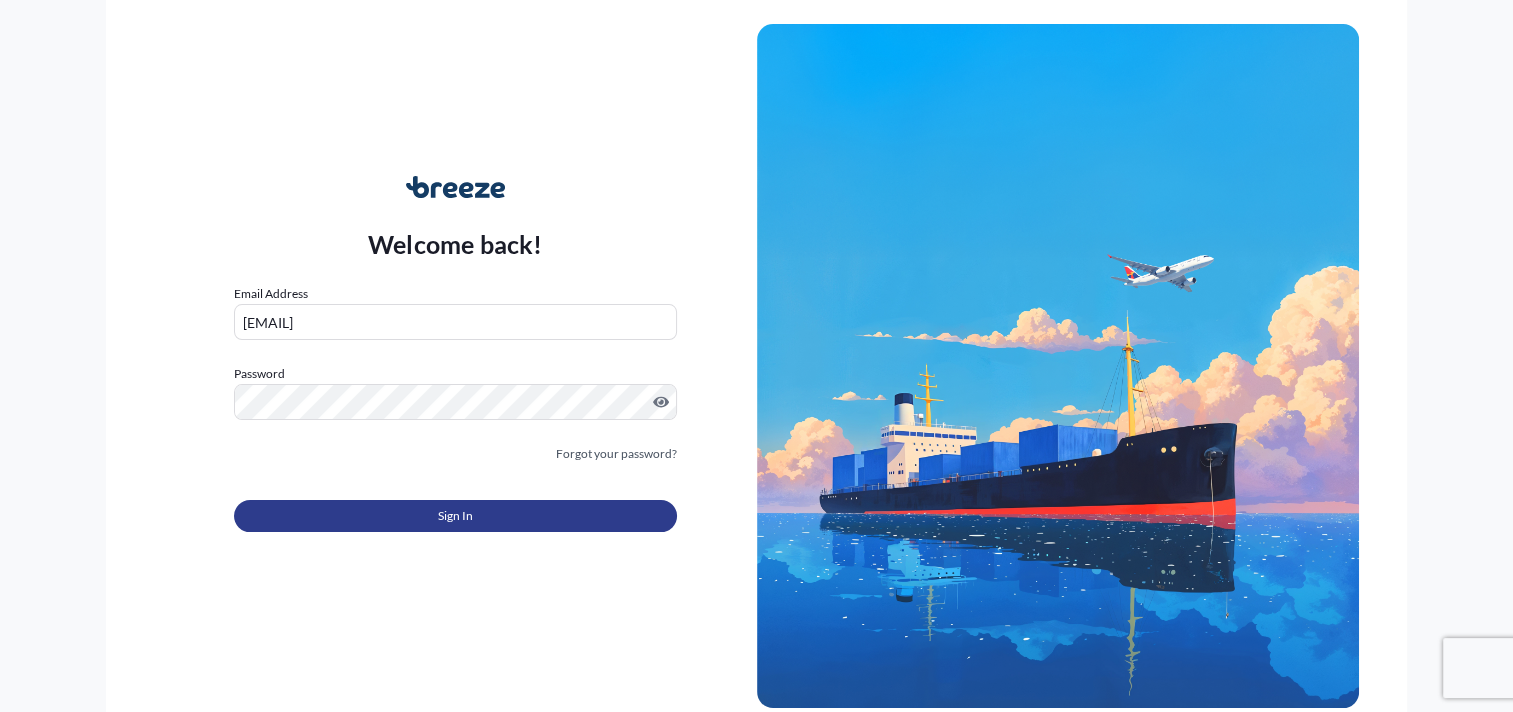 click on "Sign In" at bounding box center [455, 516] 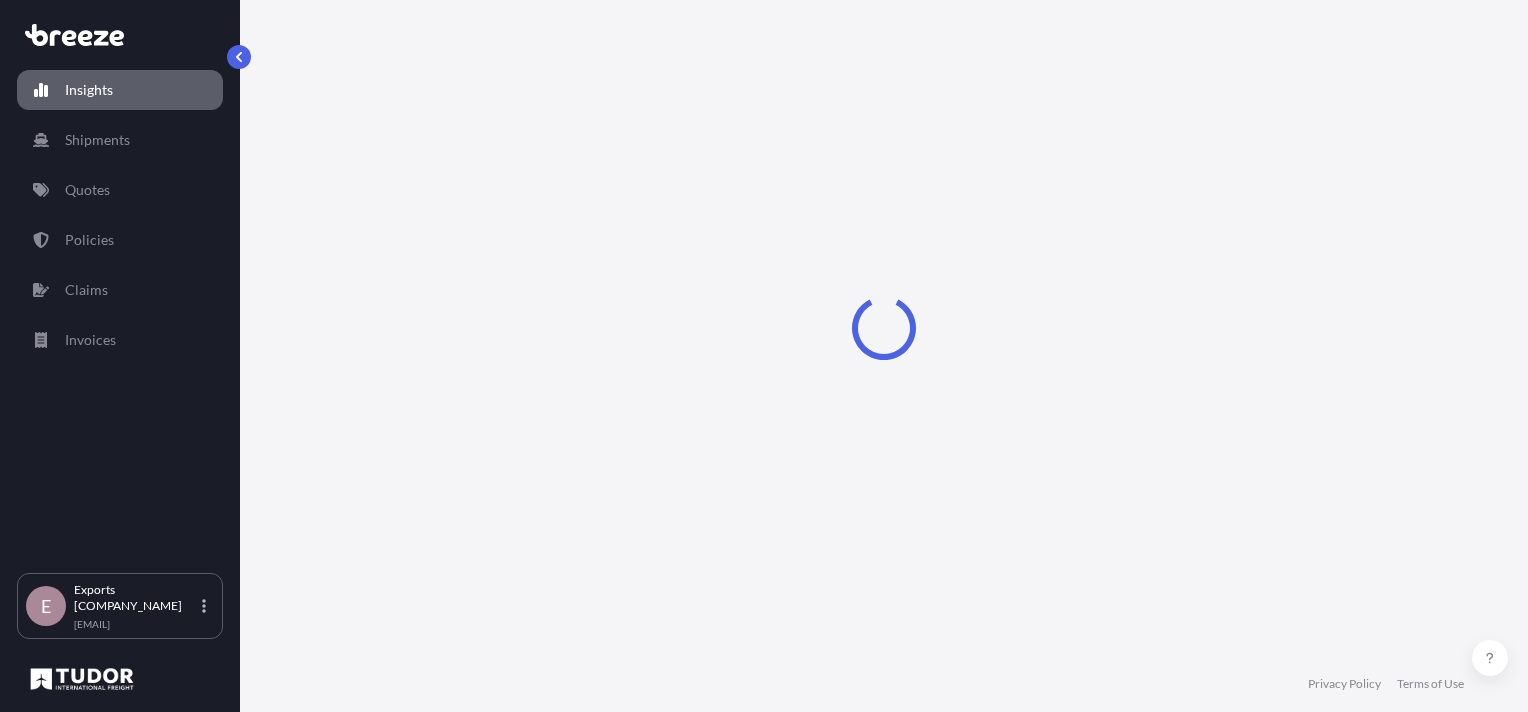 select on "2025" 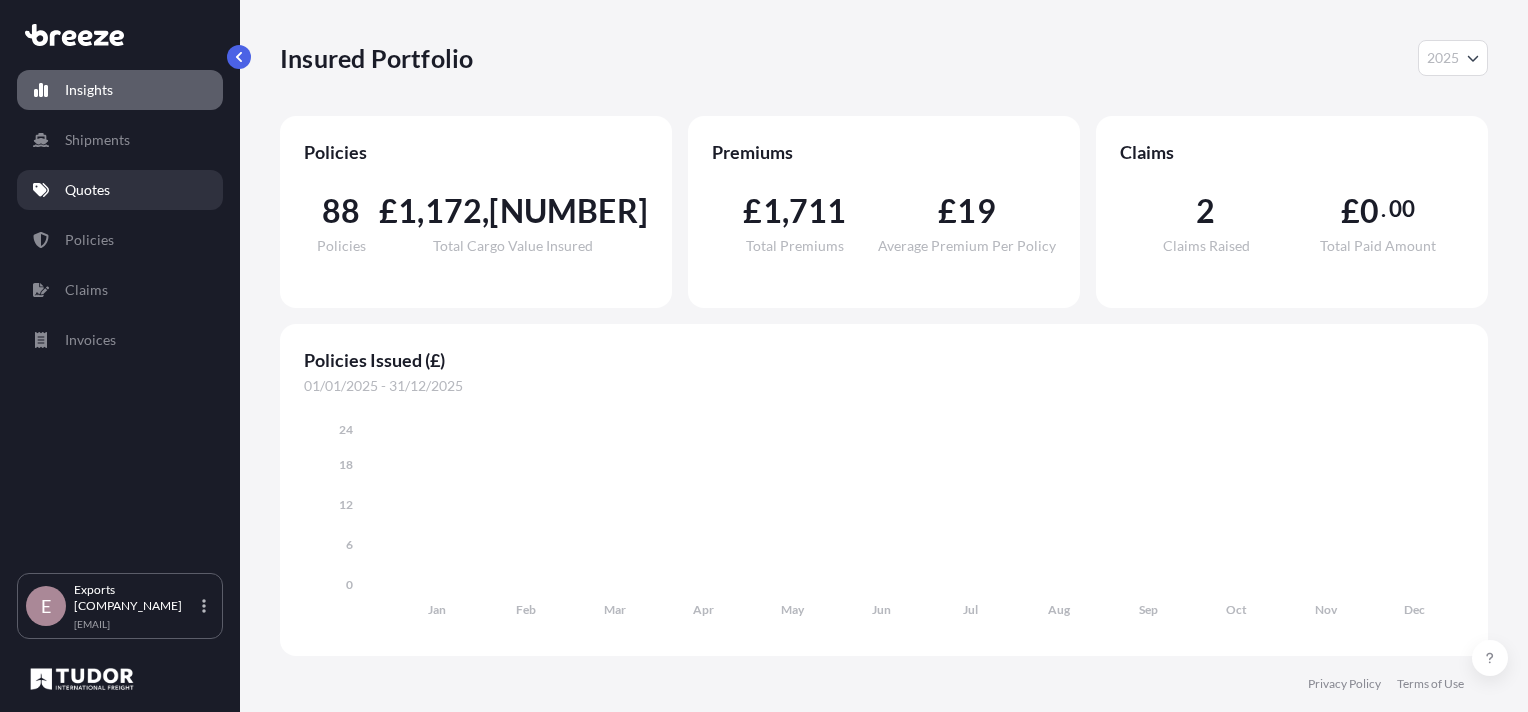 click on "Quotes" at bounding box center [87, 190] 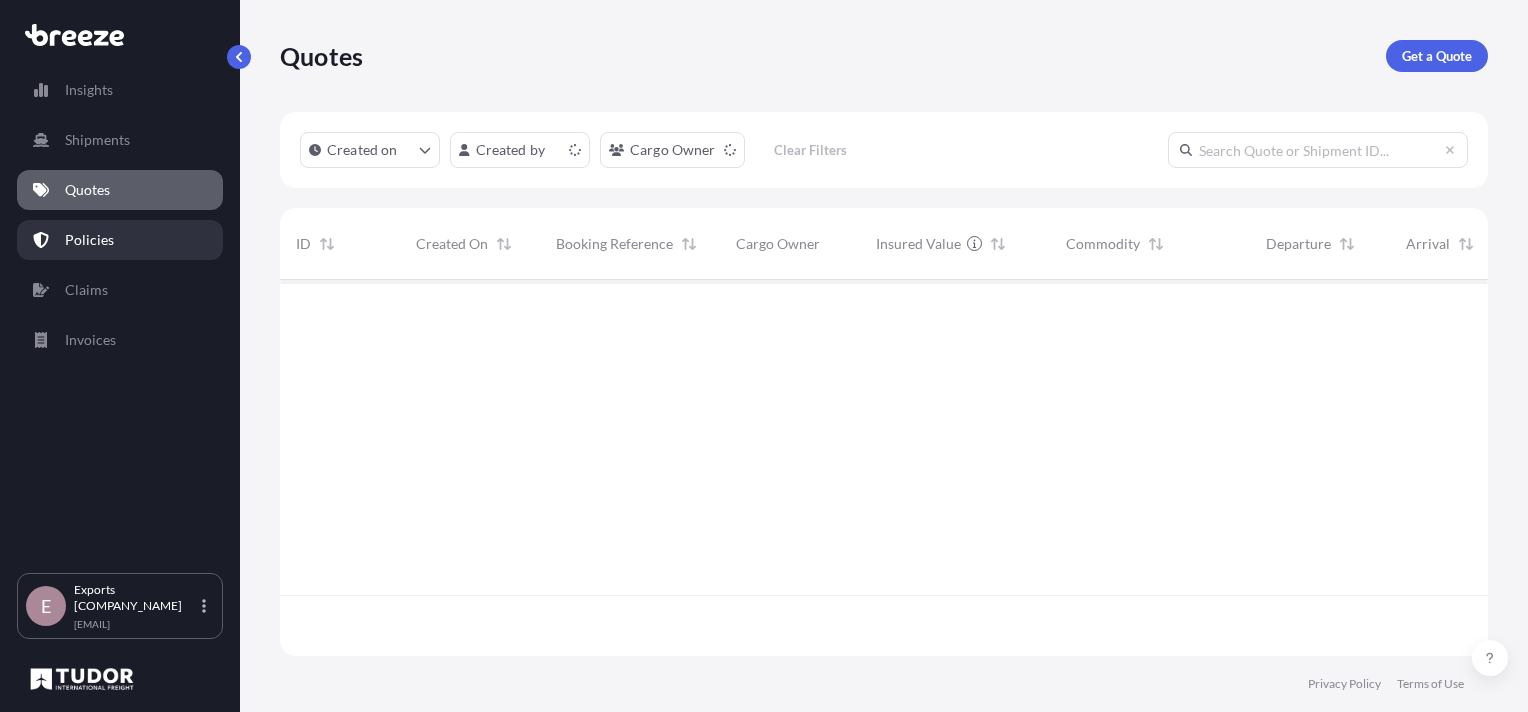 scroll, scrollTop: 16, scrollLeft: 16, axis: both 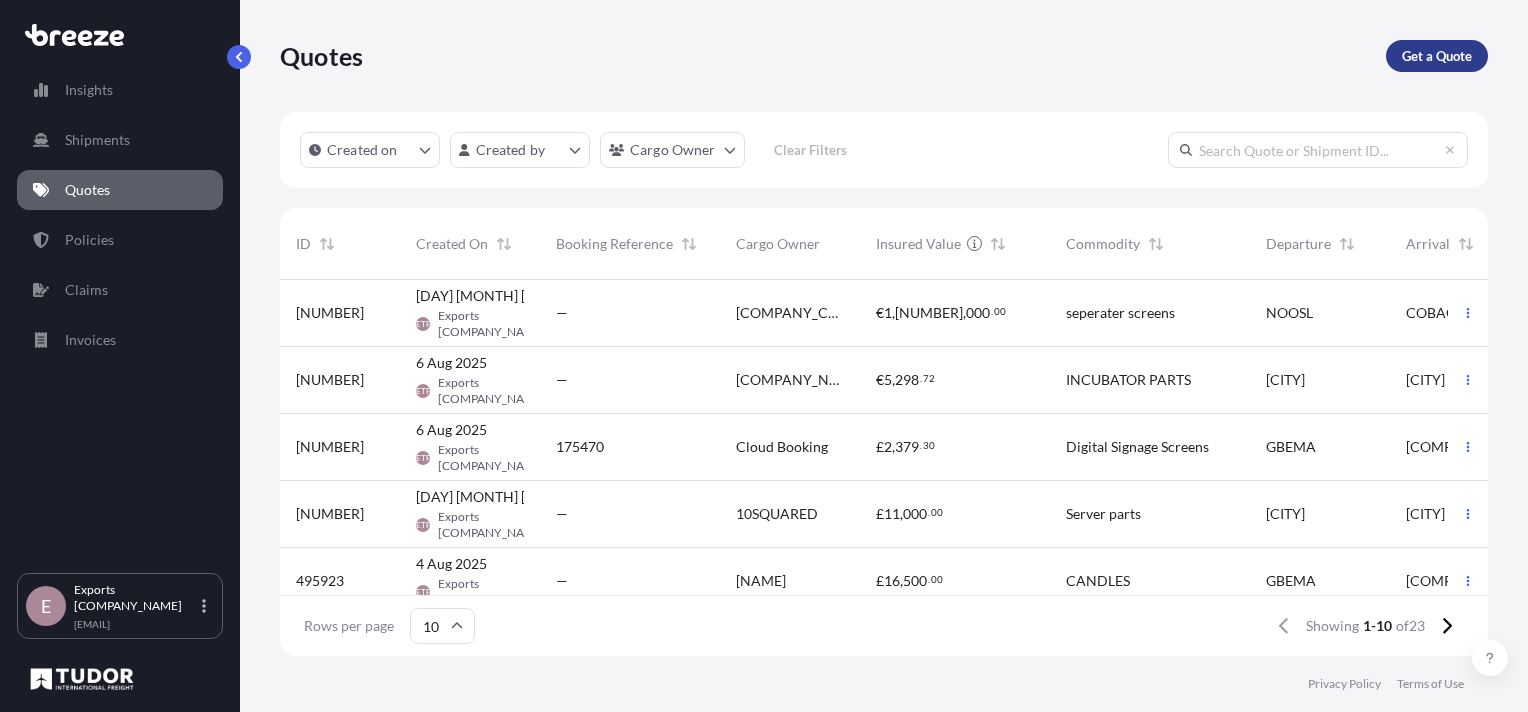 click on "Get a Quote" at bounding box center [1437, 56] 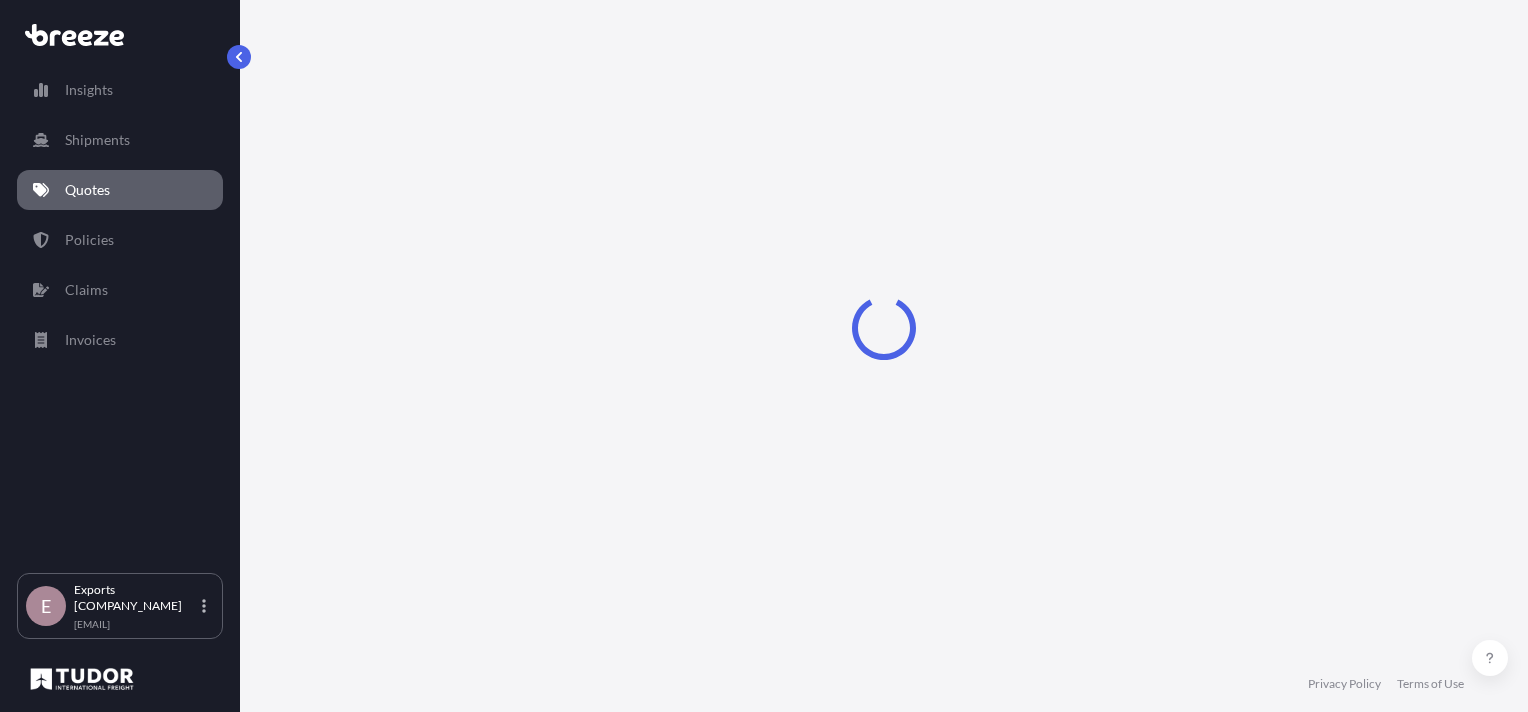 select on "Road" 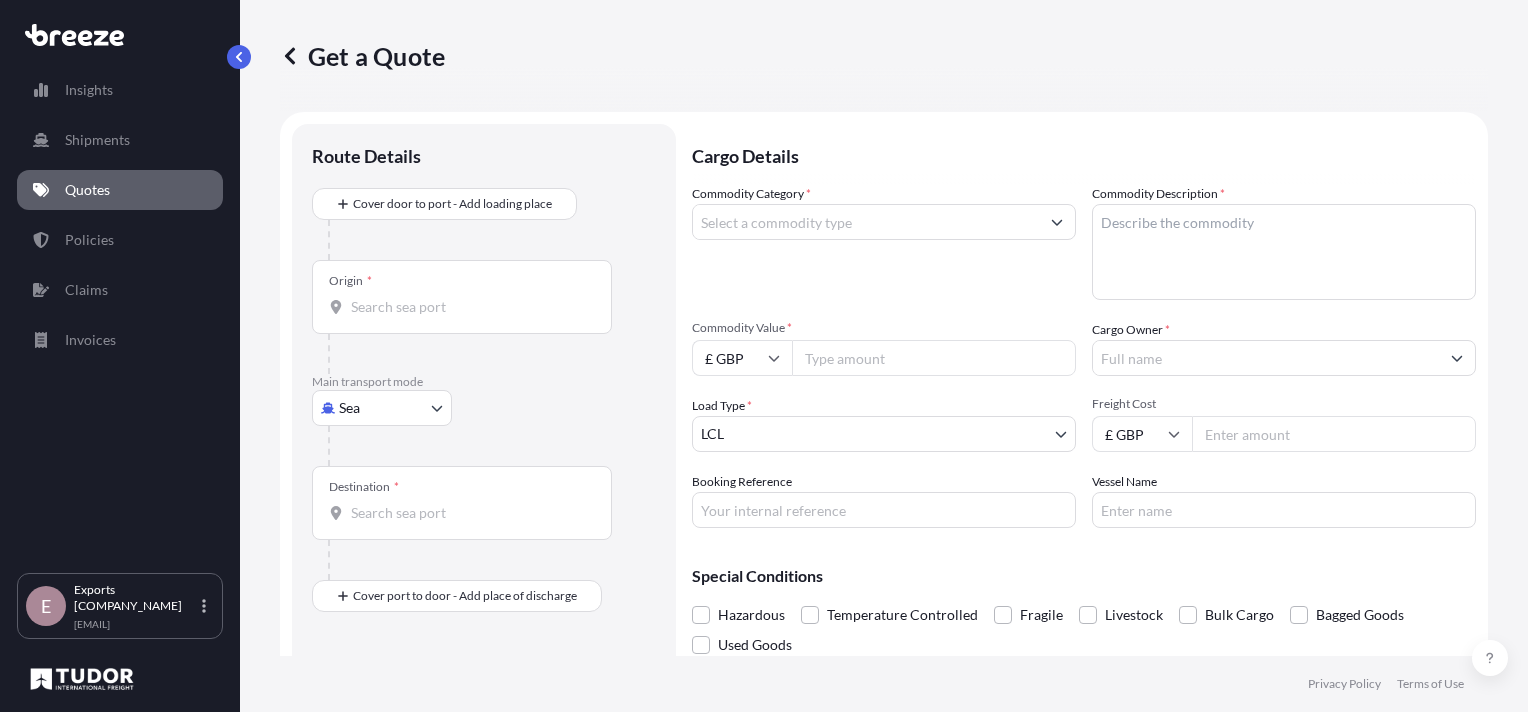 scroll, scrollTop: 32, scrollLeft: 0, axis: vertical 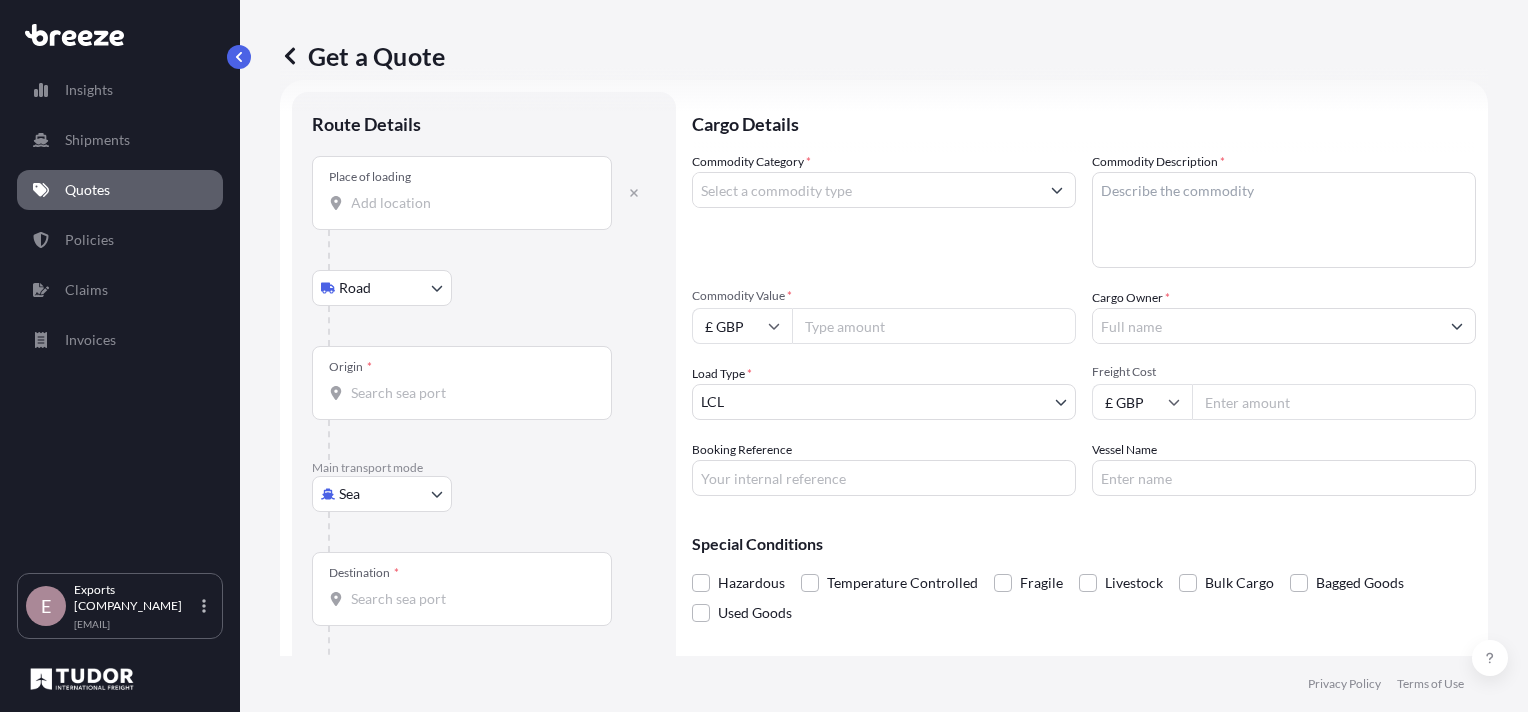 click on "Place of loading" at bounding box center (462, 193) 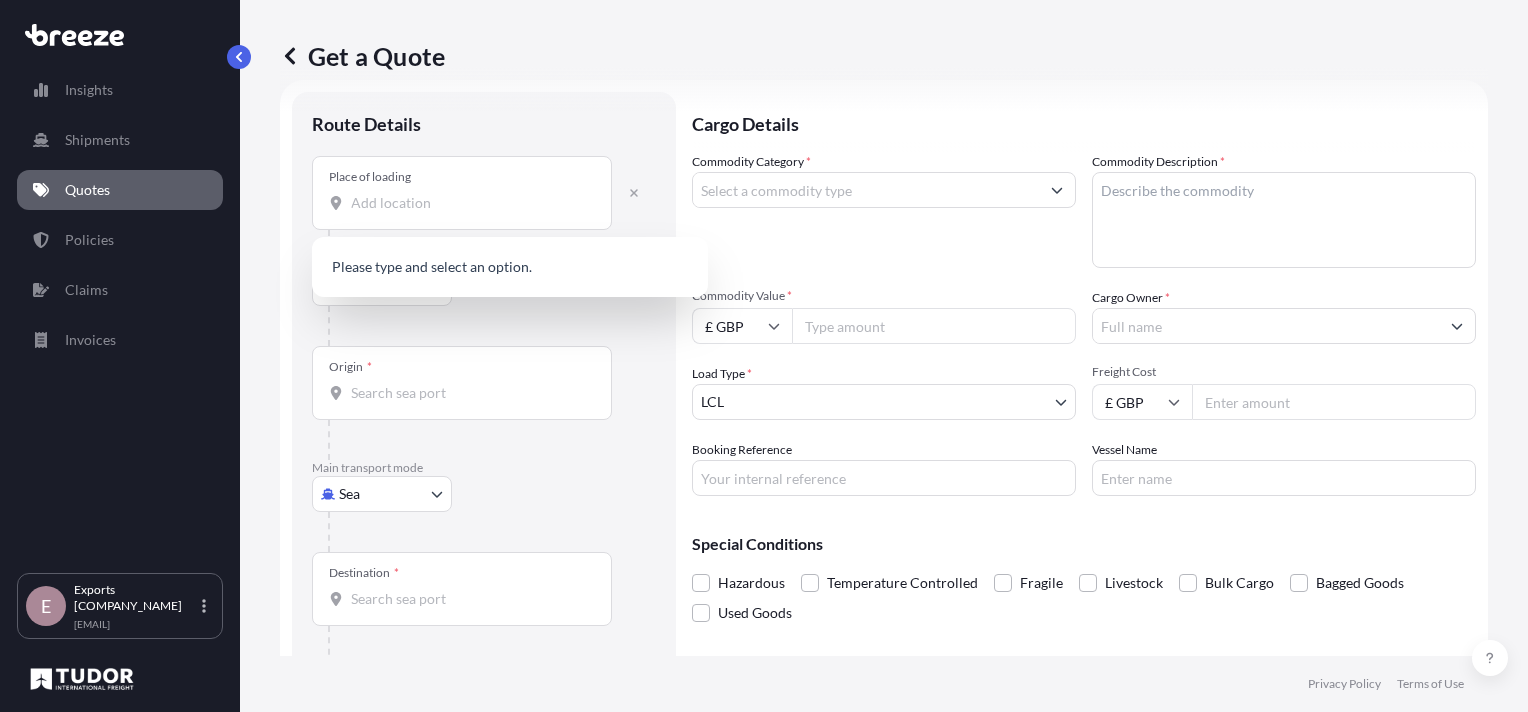 click on "Get a Quote" at bounding box center (884, 56) 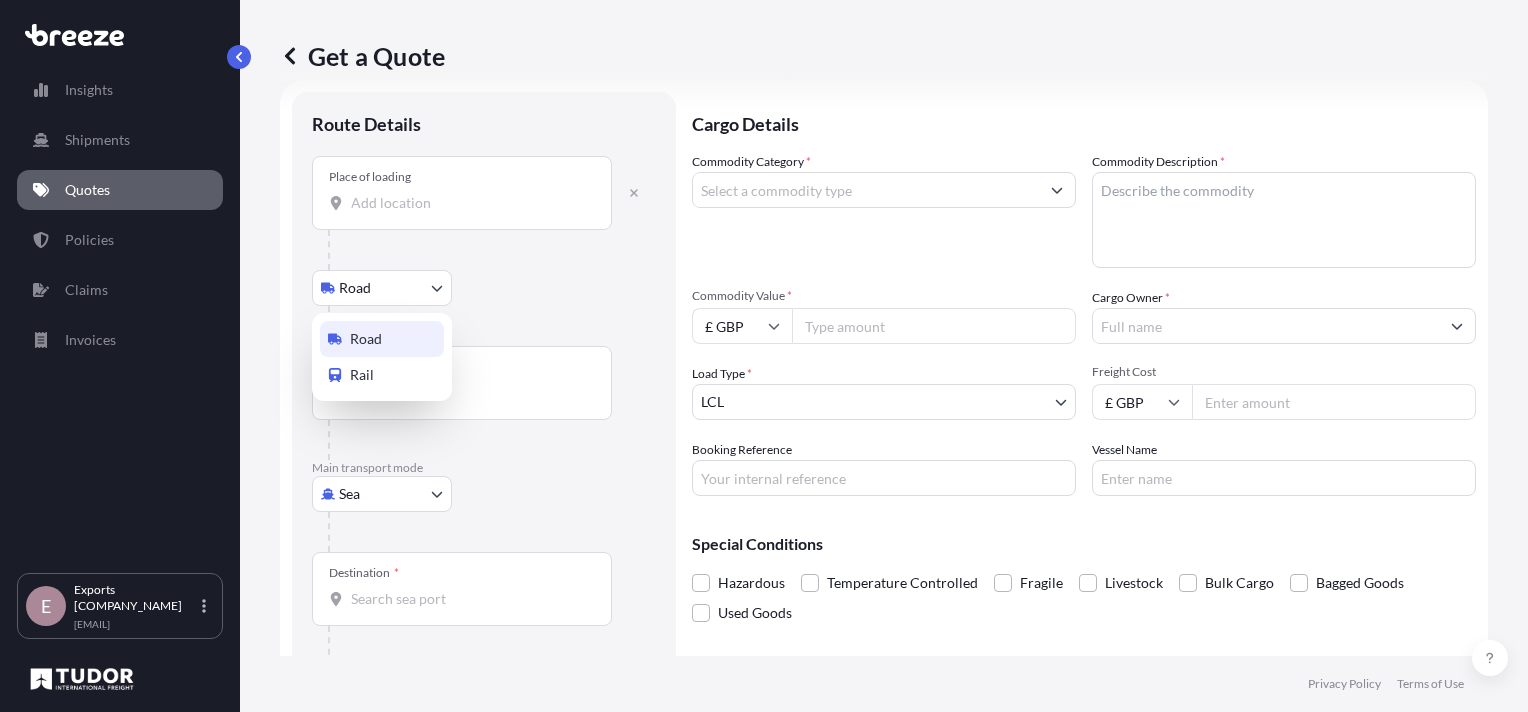 click on "Tudor Freight [EMAIL] Get a Quote Route Details Place of loading Road Road Rail Origin * Main transport mode Sea Sea Air Road Rail Destination * Cover port to door - Add place of discharge Road Road Rail Place of Discharge Cargo Details Commodity Category * Commodity Description * Commodity Value   * £ GBP Cargo Owner * Load Type * LCL LCL FCL Freight Cost   £ GBP Booking Reference Vessel Name Special Conditions Hazardous Temperature Controlled Fragile Livestock Bulk Cargo Bagged Goods Used Goods Get a Quote Privacy Policy Terms of Use
0 Road Rail" at bounding box center (764, 356) 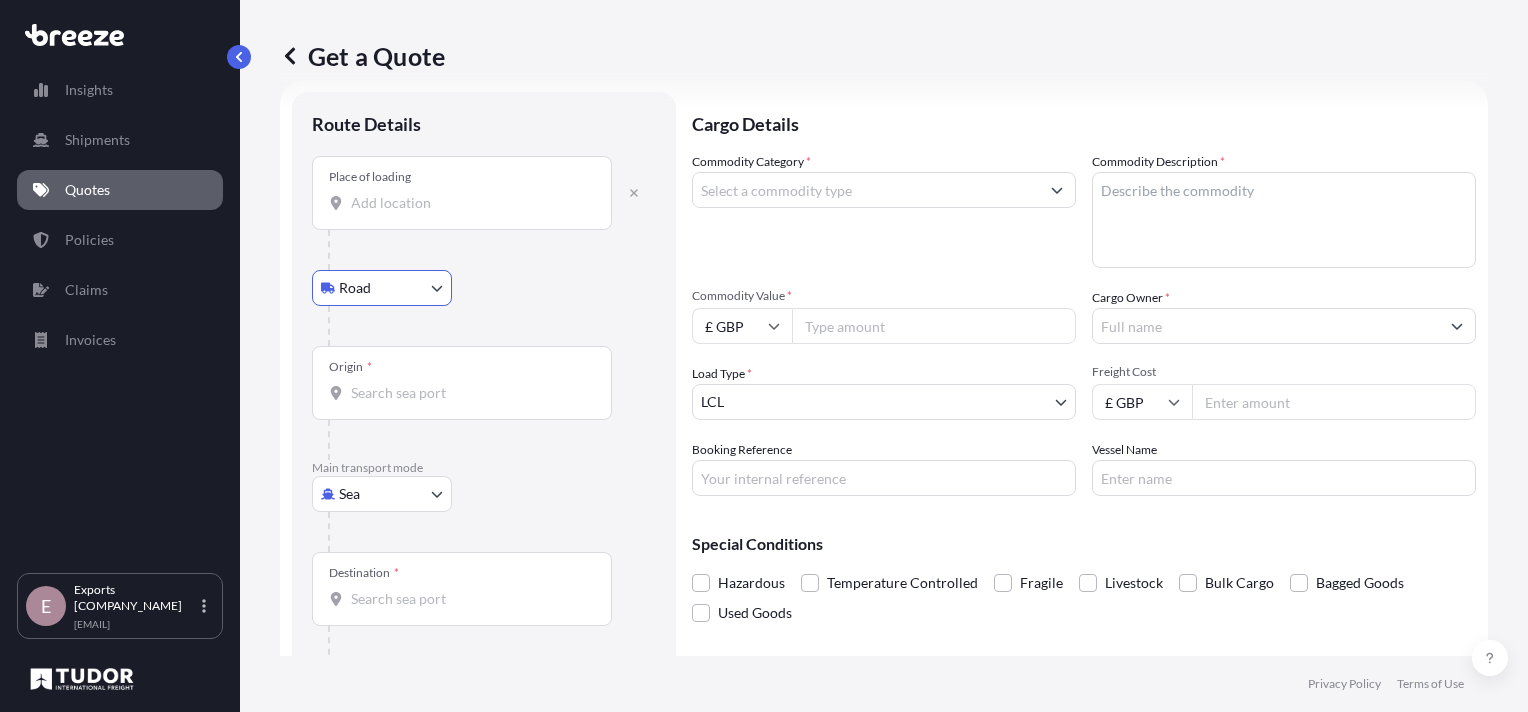 click on "Tudor Freight [EMAIL] Get a Quote Route Details Place of loading Road Road Rail Origin * Main transport mode Sea Sea Air Road Rail Destination * Cover port to door - Add place of discharge Road Road Rail Place of Discharge Cargo Details Commodity Category * Commodity Description * Commodity Value   * £ GBP Cargo Owner * Load Type * LCL LCL FCL Freight Cost   £ GBP Booking Reference Vessel Name Special Conditions Hazardous Temperature Controlled Fragile Livestock Bulk Cargo Bagged Goods Used Goods Get a Quote Privacy Policy Terms of Use
0" at bounding box center [764, 356] 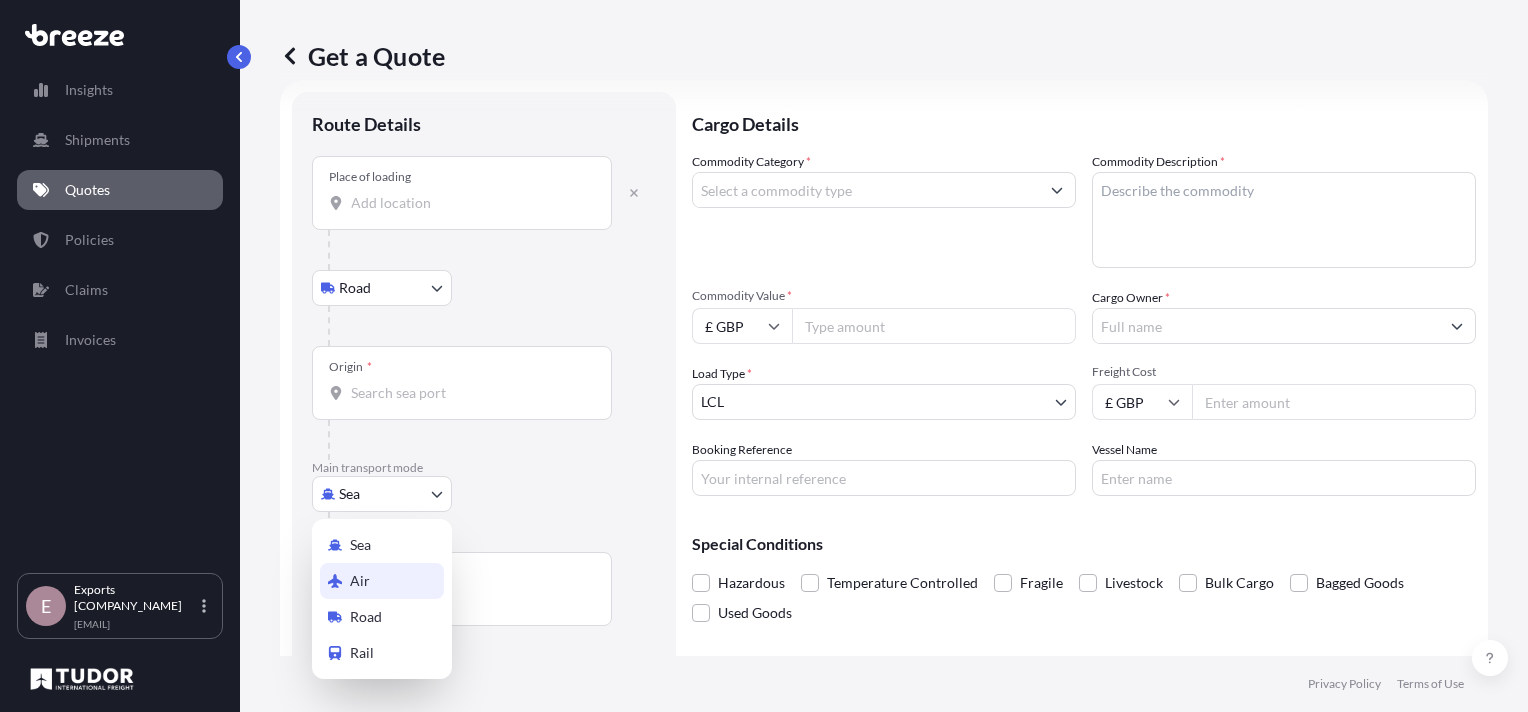 click on "Air" at bounding box center (382, 581) 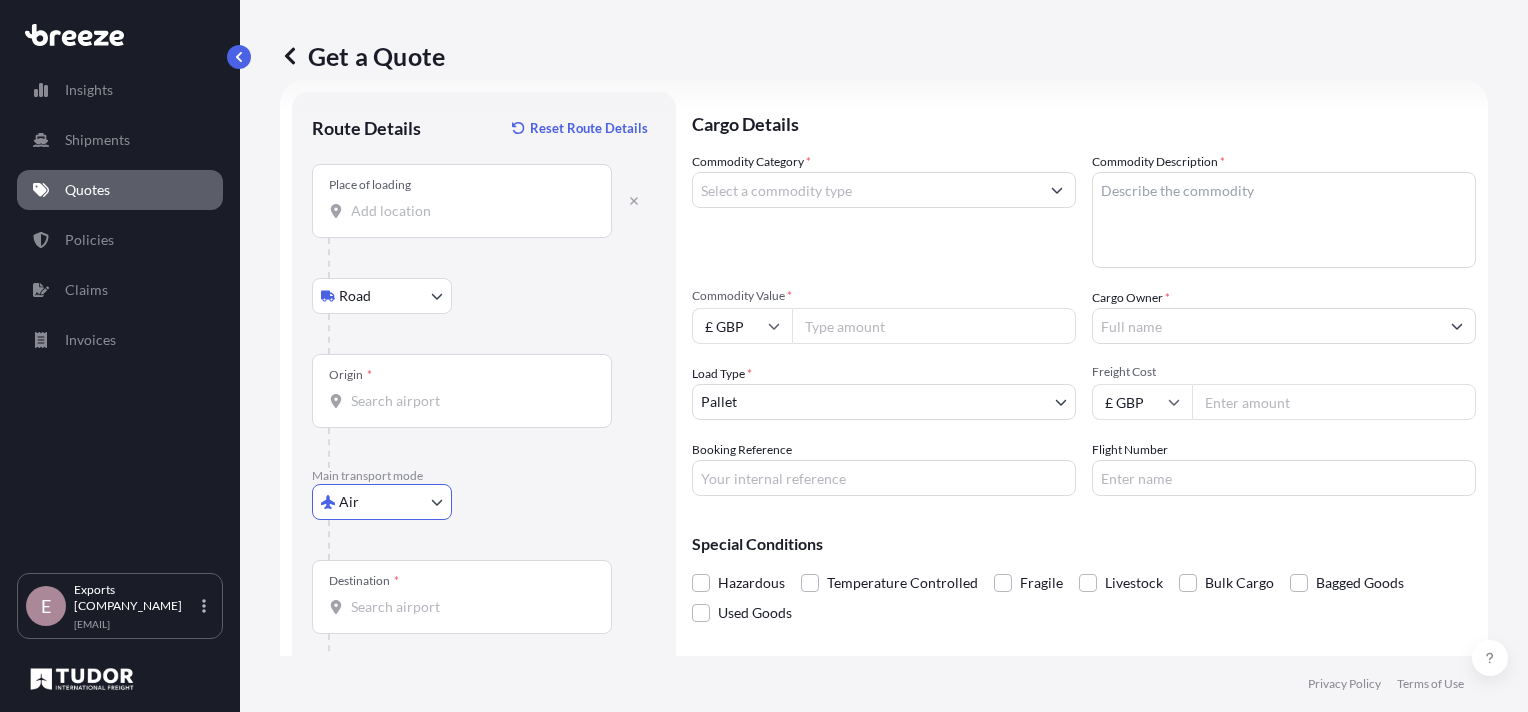 click on "Place of loading" at bounding box center [469, 211] 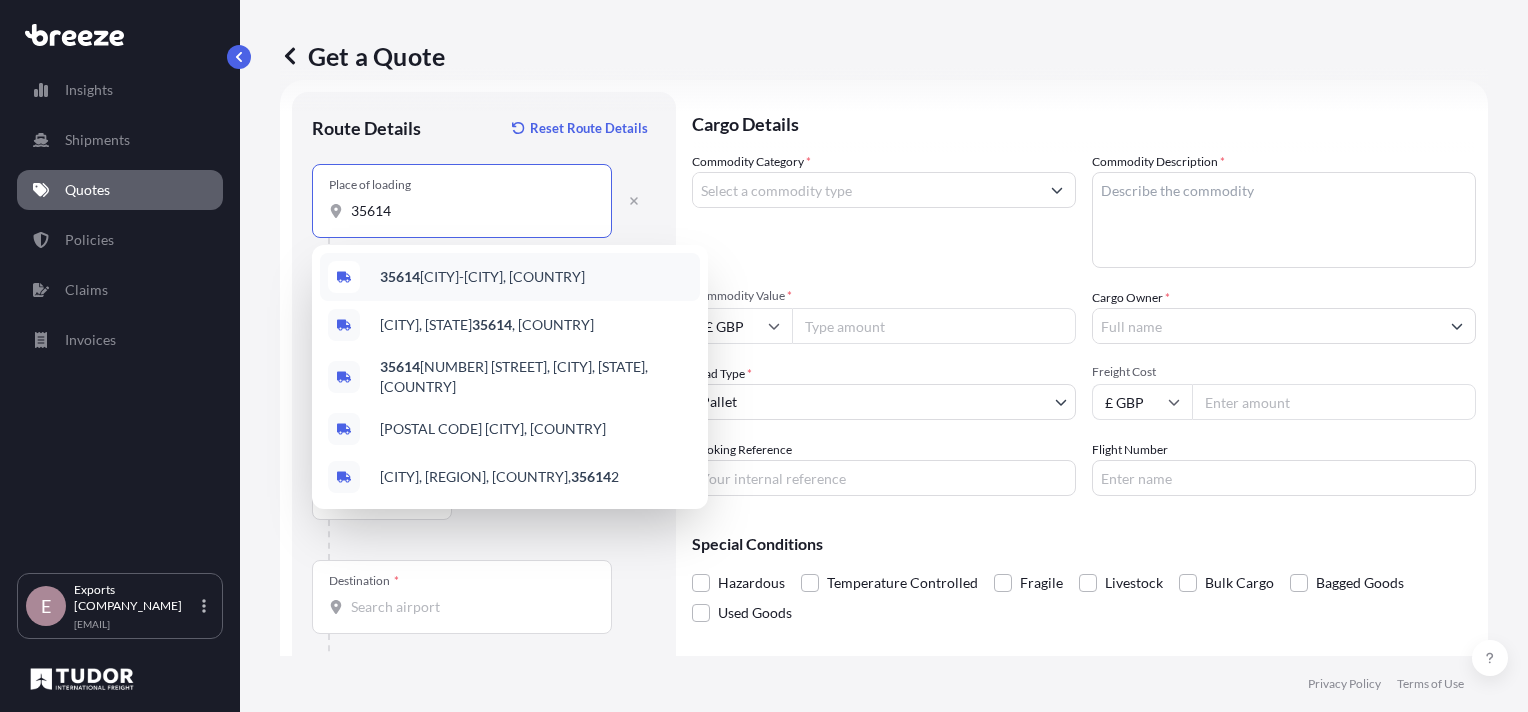 click on "[POSTAL_CODE] [CITY]-[CITY], [COUNTRY]" at bounding box center [510, 277] 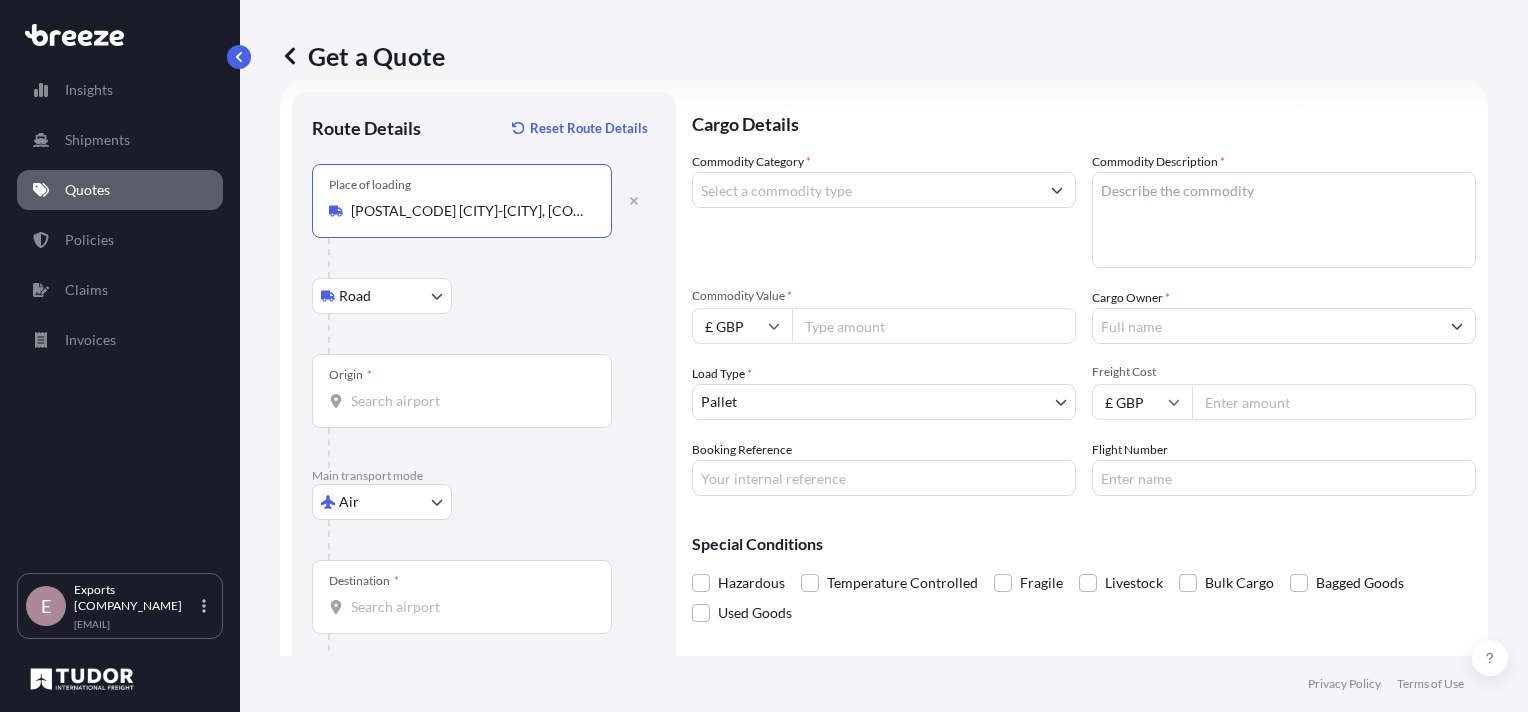 type on "[POSTAL_CODE] [CITY]-[CITY], [COUNTRY]" 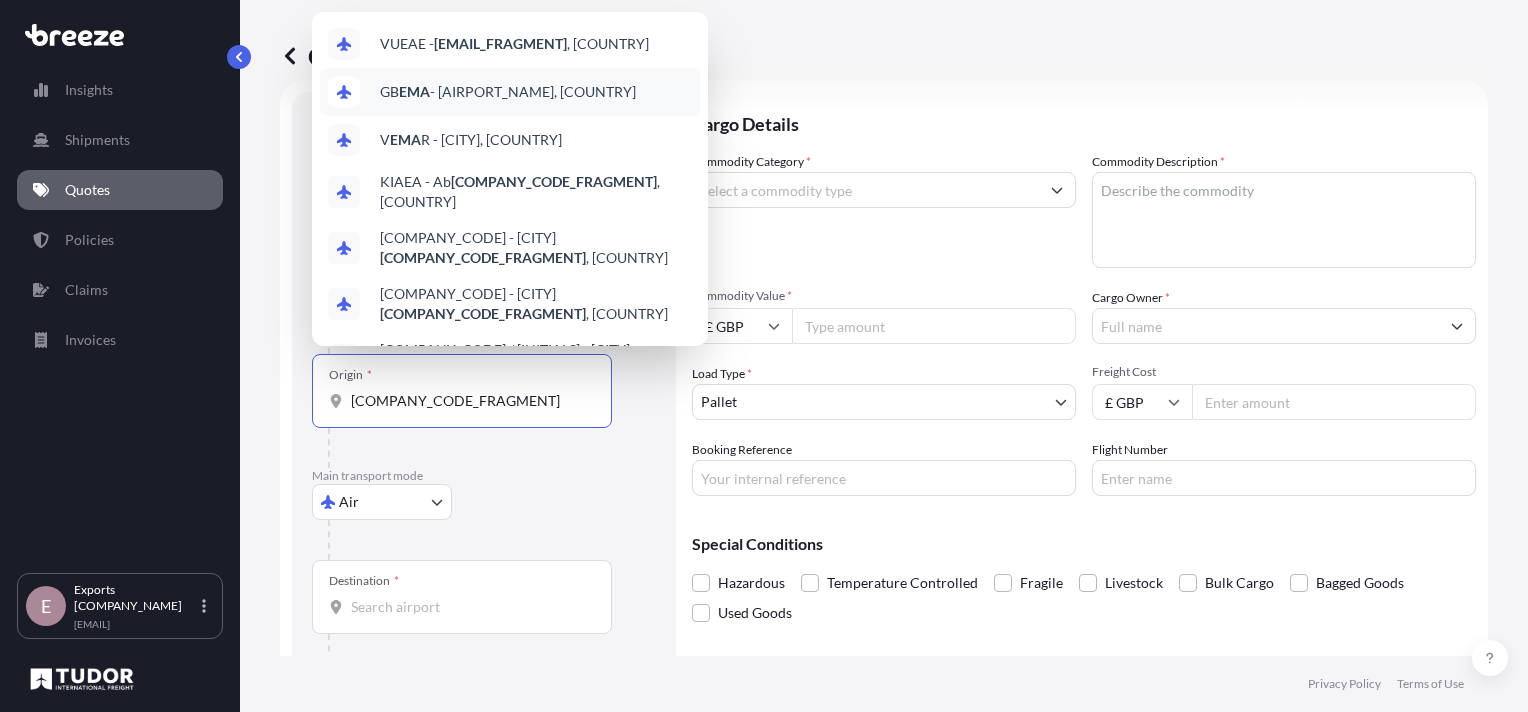 click on "[COMPANY_CODE] - [AIRPORT_NAME], [COUNTRY]" at bounding box center (508, 92) 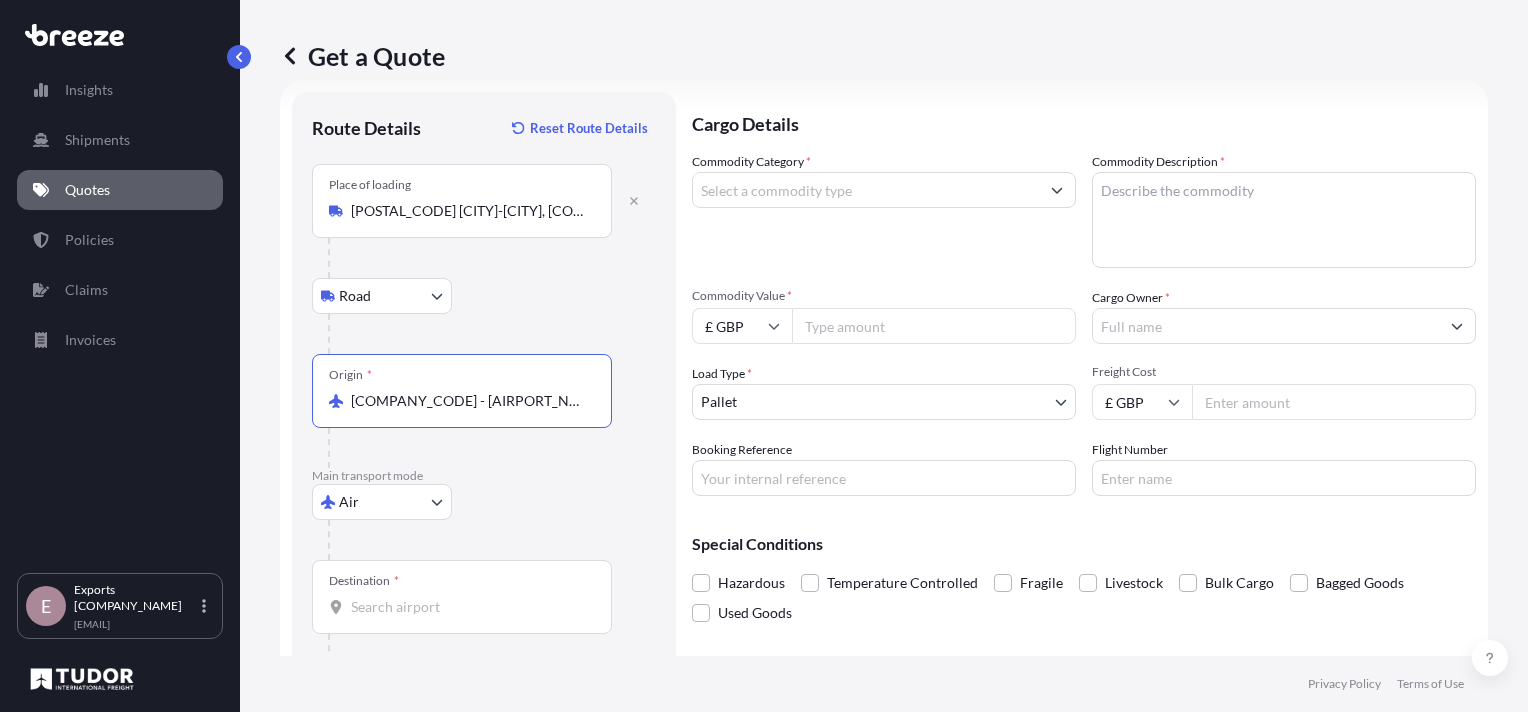 click at bounding box center (492, 334) 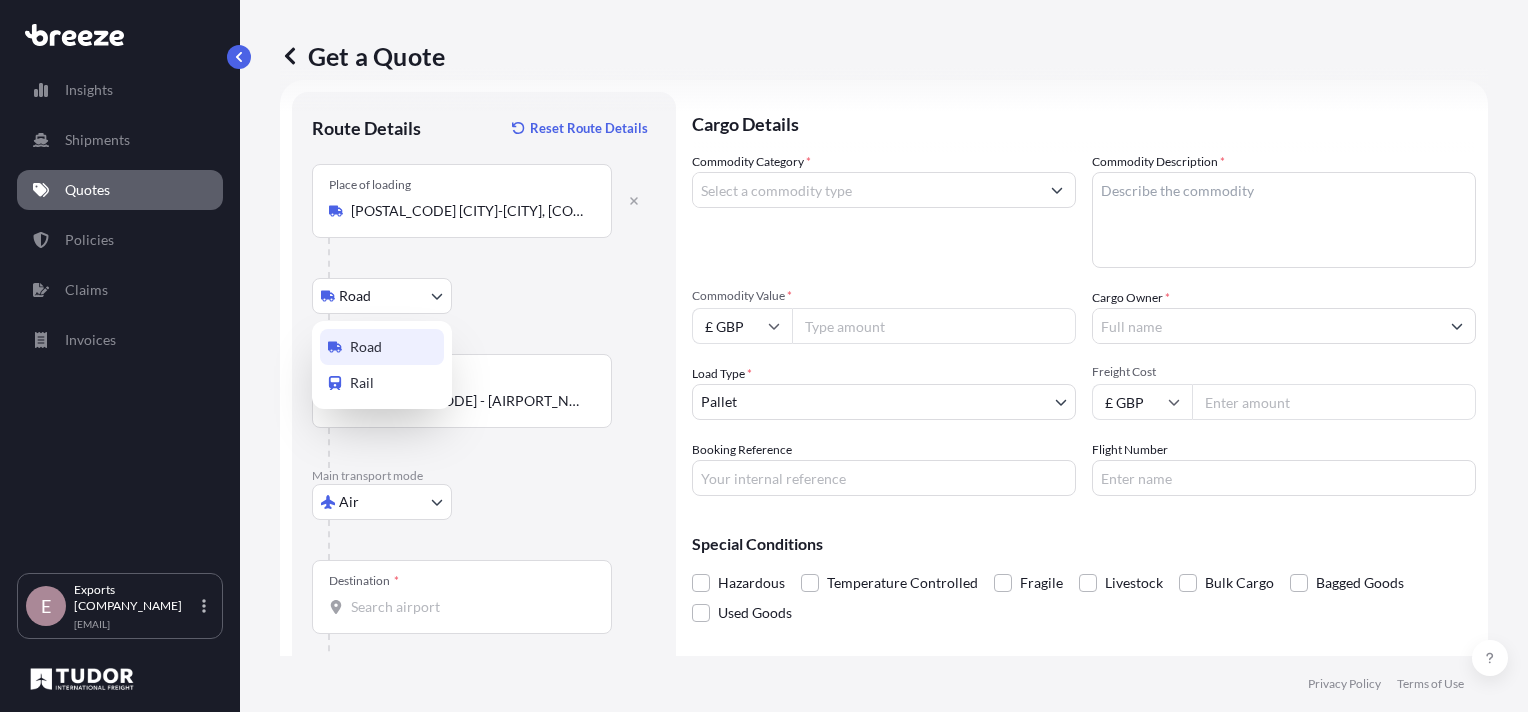 click on "Tudor Freight [EMAIL] Get a Quote Route Details Reset Route Details Place of loading [POSTAL_CODE] [CITY]-[CITY], [COUNTRY] Road Road Rail Origin * [COMPANY_CODE] - [AIRPORT_NAME], [COUNTRY] Main transport mode Air Sea Air Road Rail Destination * Cover port to door - Add place of discharge Road Road Rail Place of Discharge Cargo Details Commodity Category * Commodity Description * Commodity Value   * £ GBP Cargo Owner * Load Type * Pallet PALLET CONTAINER PARCELS CARTONS Freight Cost   £ GBP Booking Reference Flight Number Special Conditions Hazardous Temperature Controlled Fragile Livestock Bulk Cargo Bagged Goods Used Goods Get a Quote Privacy Policy Terms of Use
0 Road Rail" at bounding box center [764, 356] 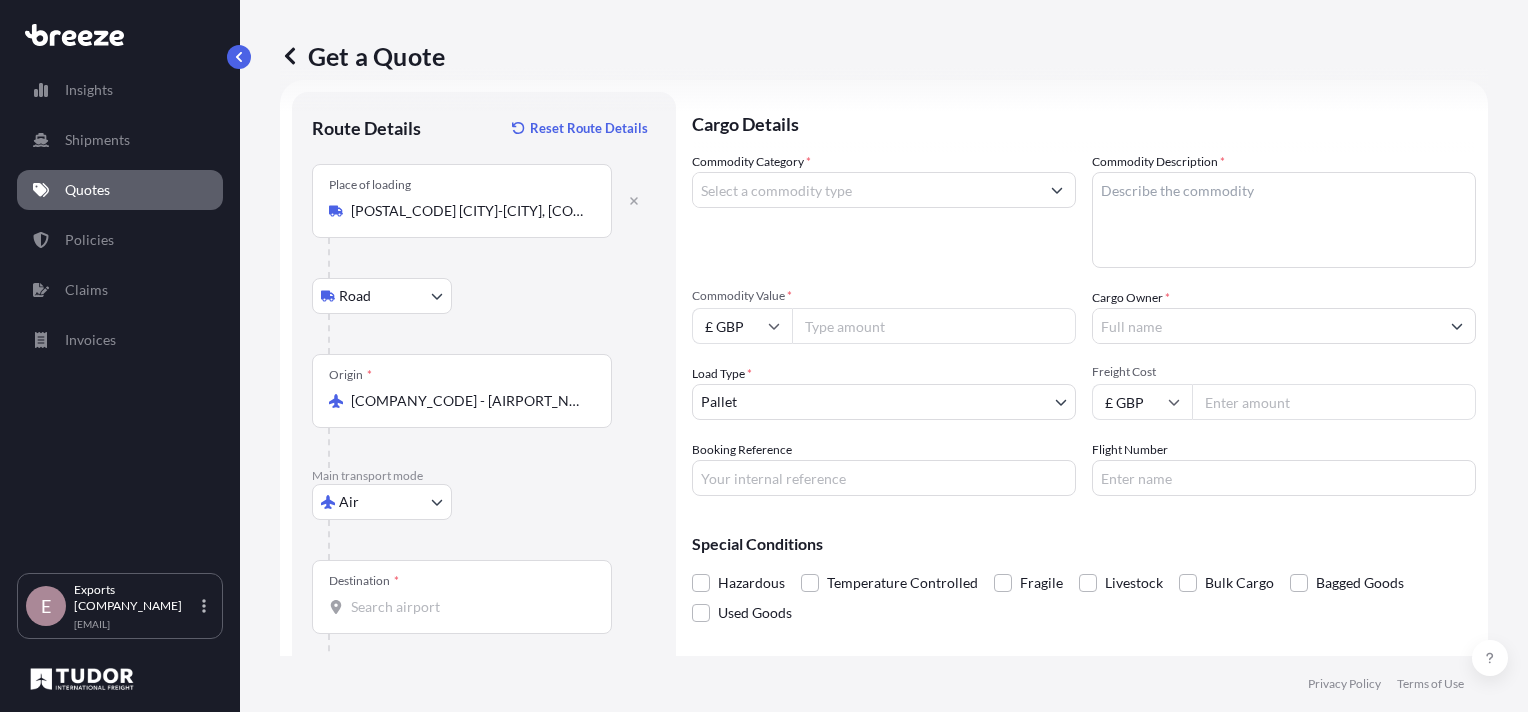 click on "Destination *" at bounding box center (462, 597) 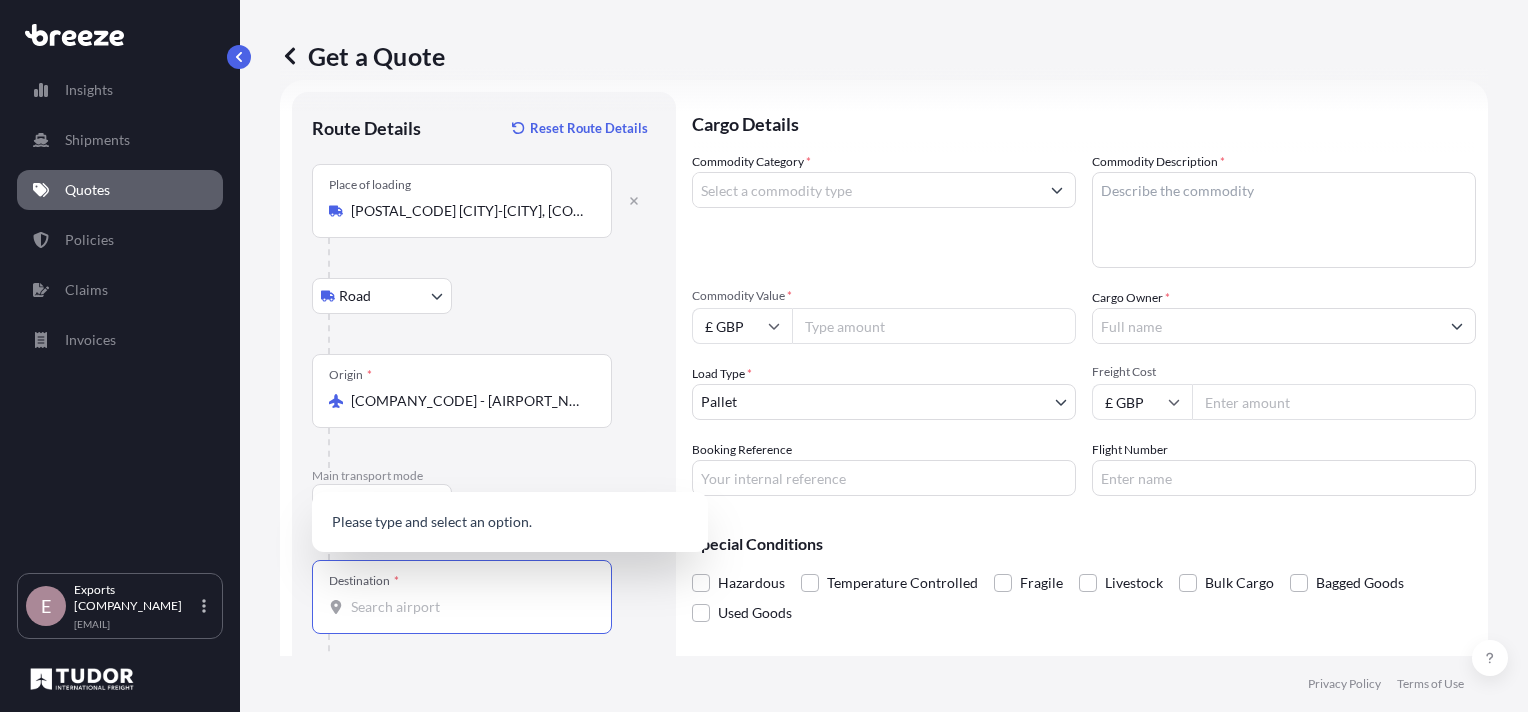 click at bounding box center [470, 448] 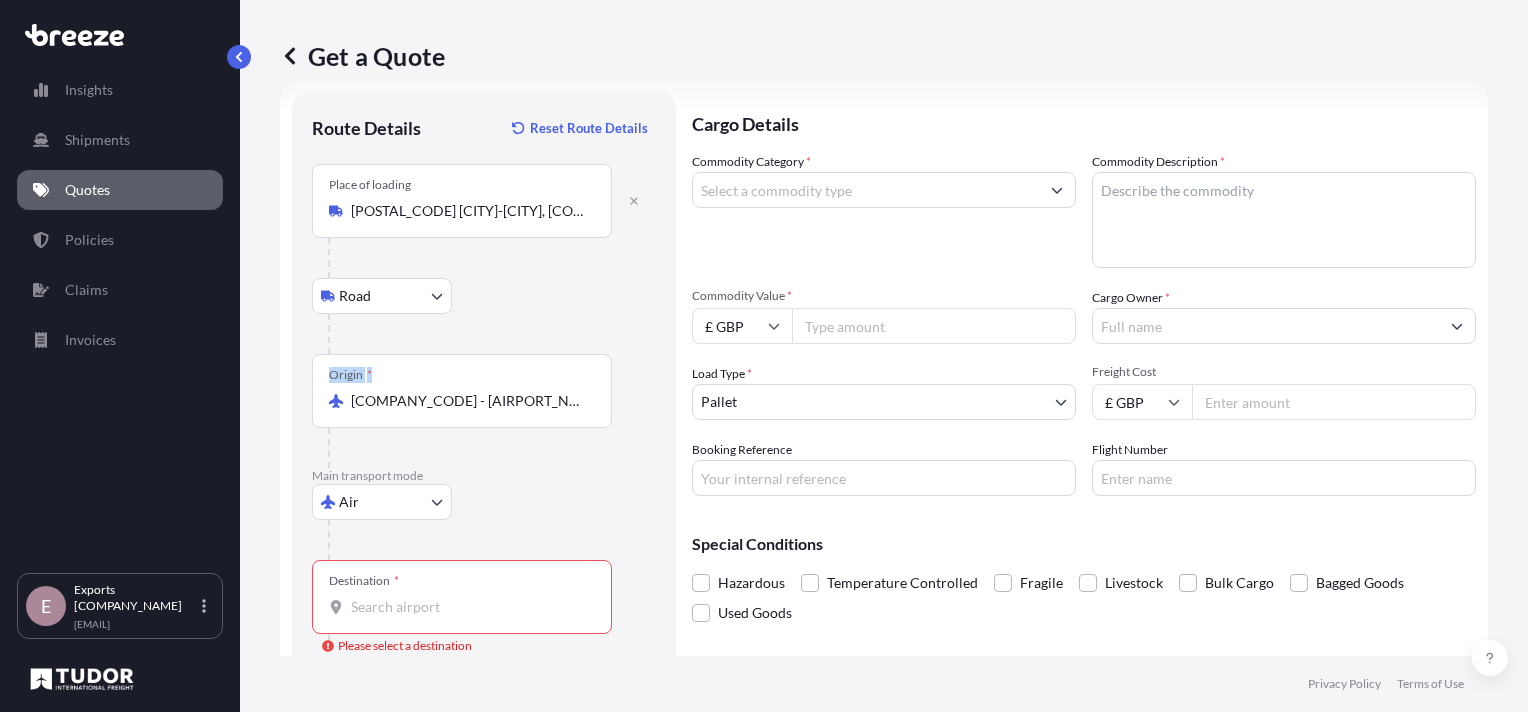 drag, startPoint x: 594, startPoint y: 407, endPoint x: 266, endPoint y: 386, distance: 328.67157 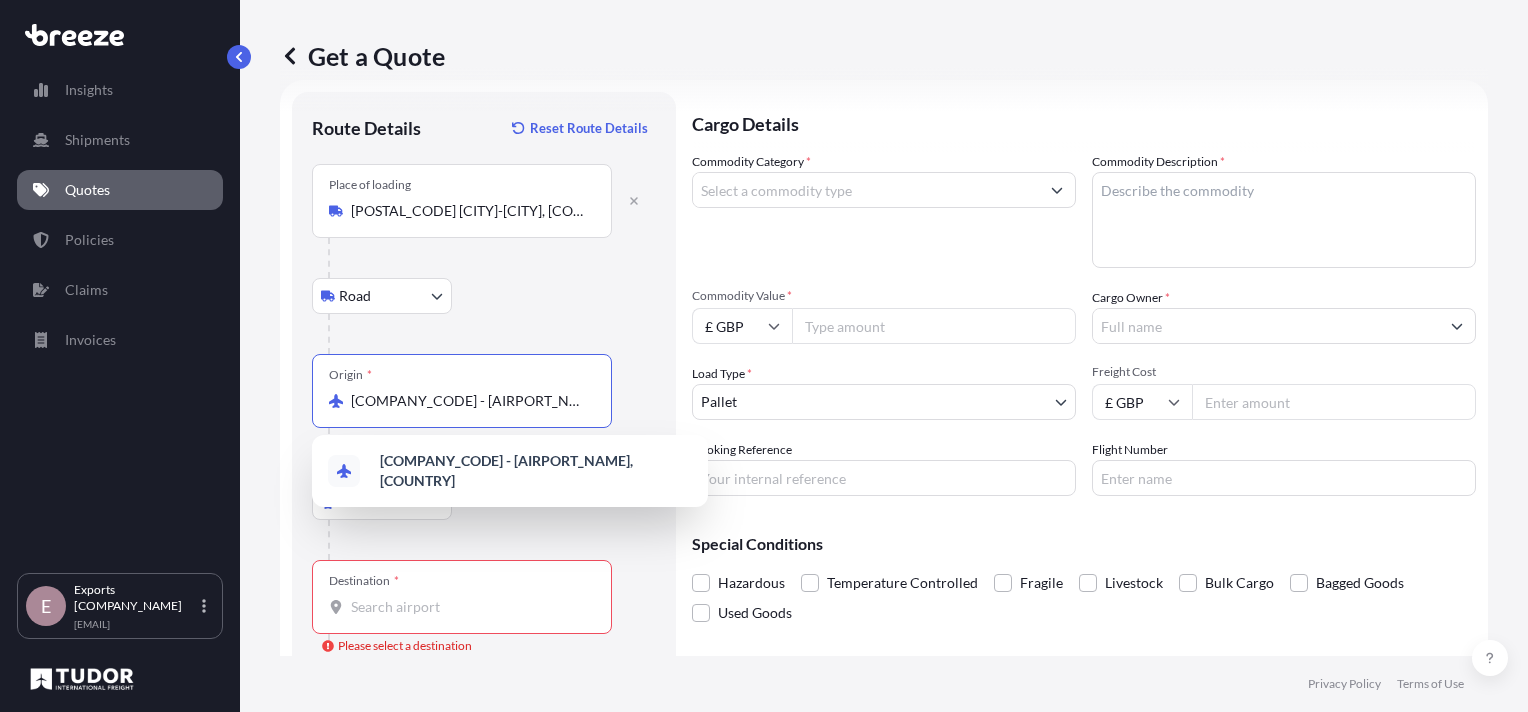 scroll, scrollTop: 0, scrollLeft: 40, axis: horizontal 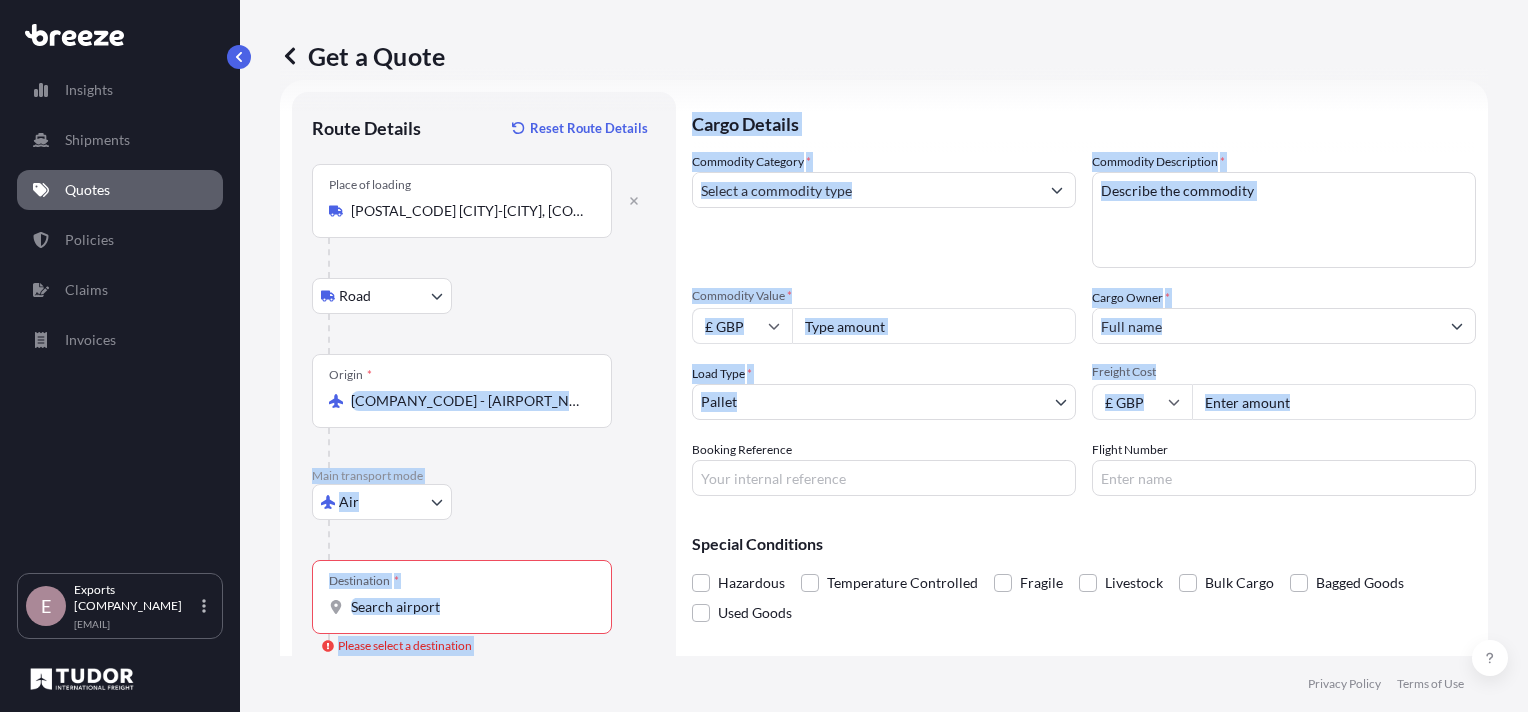 drag, startPoint x: 349, startPoint y: 396, endPoint x: 875, endPoint y: 456, distance: 529.411 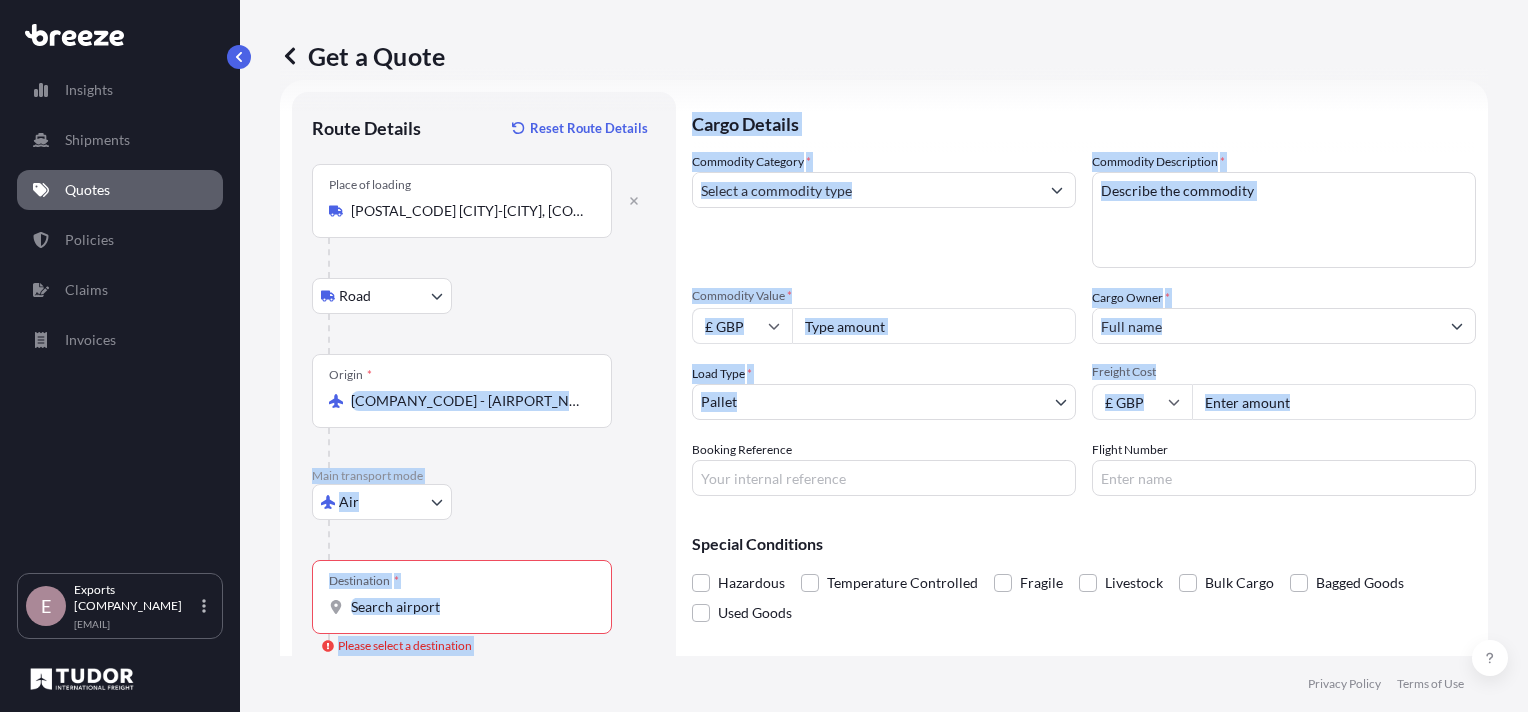 click on "Route Details Reset Route Details Place of loading [POSTAL_CODE] [CITY]-[CITY], [COUNTRY] Road Road Rail Origin * [COMPANY_CODE] - [AIRPORT_NAME], [COUNTRY] Main transport mode Air Sea Air Road Rail Destination * Please select a destination Cover port to door - Add place of discharge Road Road Rail Place of Discharge Cargo Details Commodity Category * Commodity Description * Commodity Value   * £ GBP Cargo Owner * Load Type * Pallet PALLET CONTAINER PARCELS CARTONS Freight Cost   £ GBP Booking Reference Flight Number Special Conditions Hazardous Temperature Controlled Fragile Livestock Bulk Cargo Bagged Goods Used Goods Get a Quote" at bounding box center [884, 409] 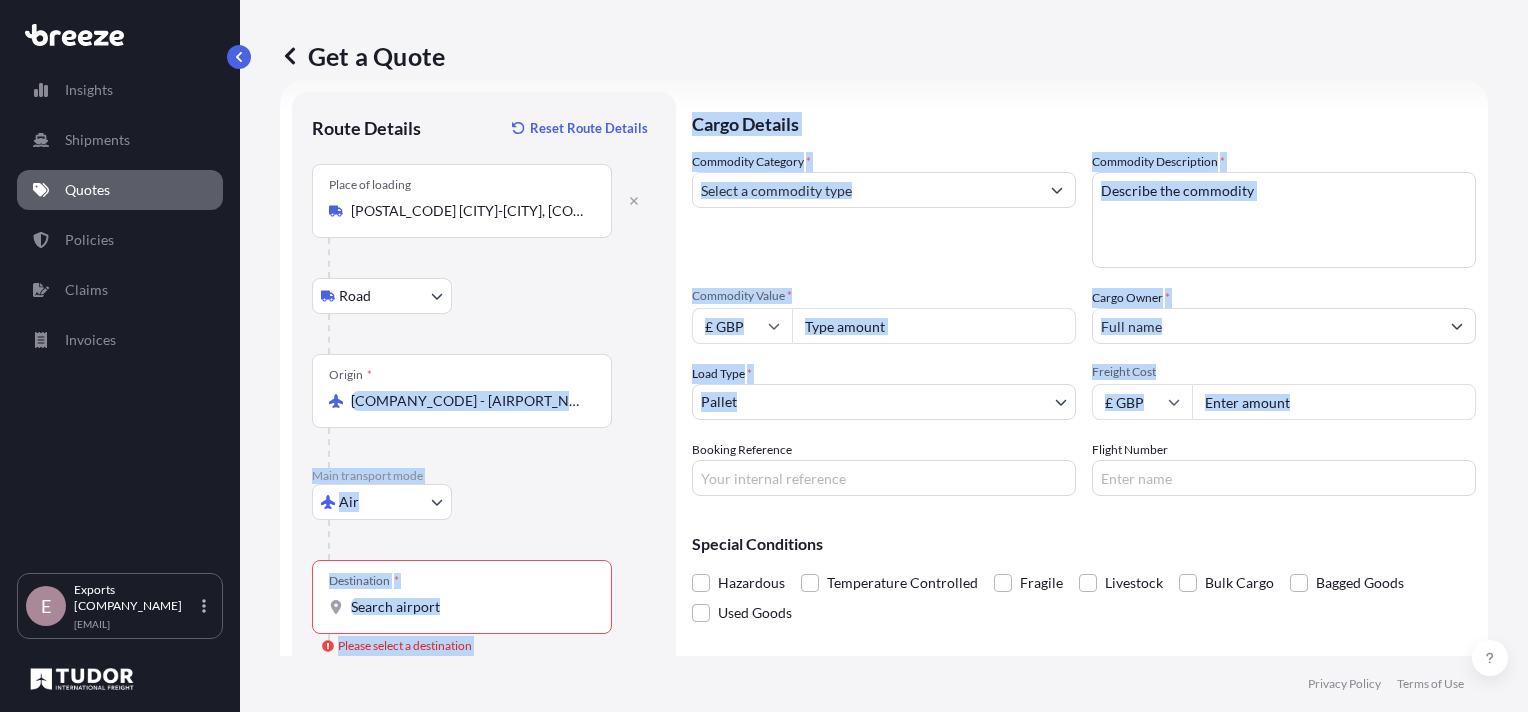 click on "[COMPANY_CODE] - [AIRPORT_NAME], [COUNTRY]" at bounding box center [469, 401] 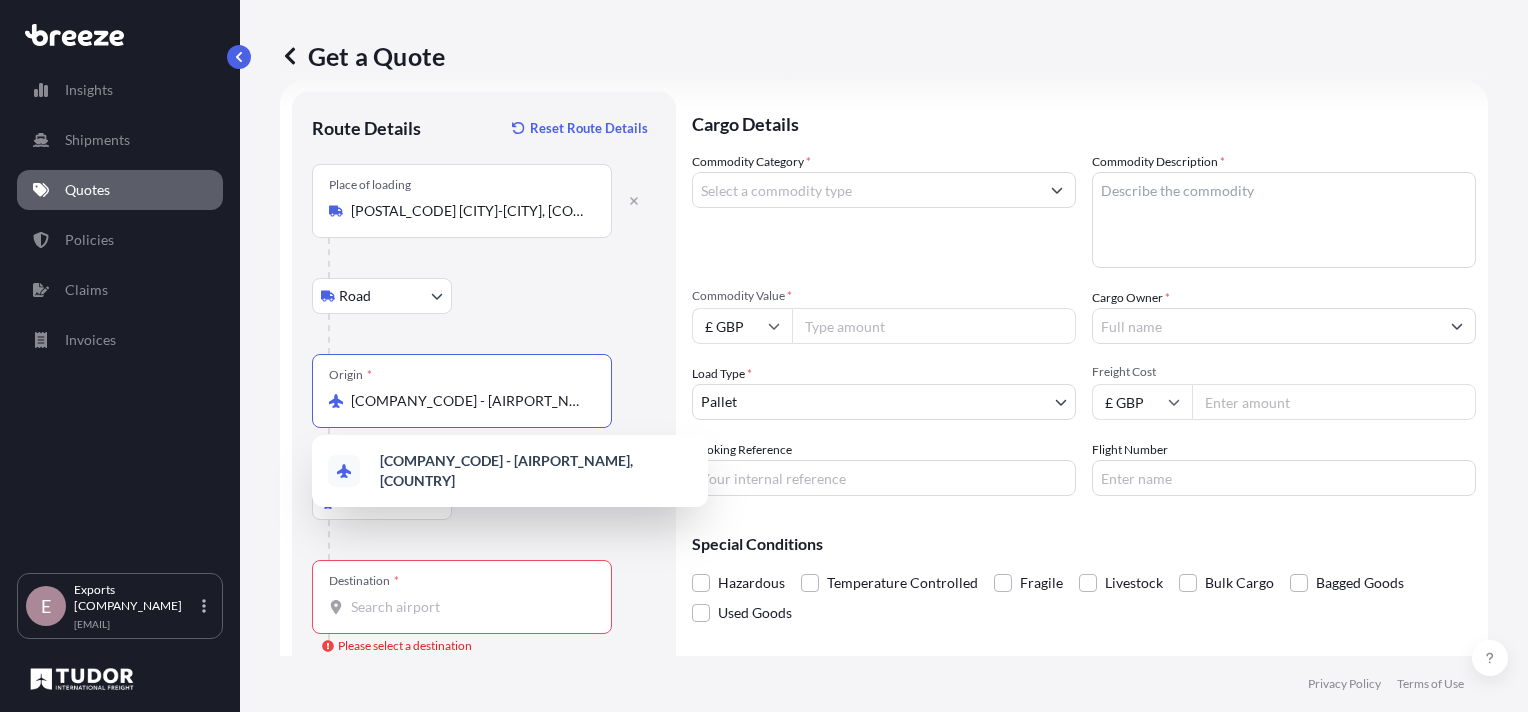 scroll, scrollTop: 0, scrollLeft: 7, axis: horizontal 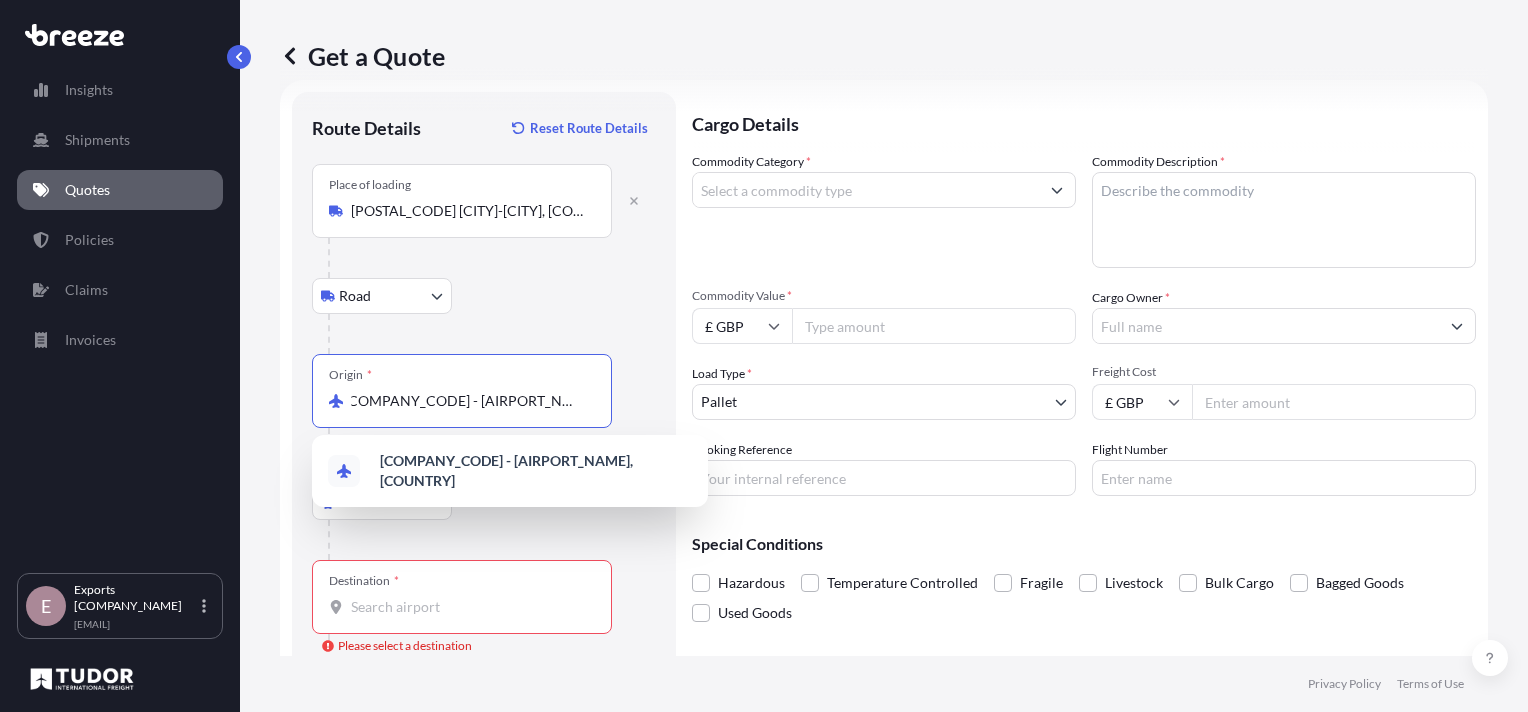 drag, startPoint x: 585, startPoint y: 405, endPoint x: 376, endPoint y: 404, distance: 209.0024 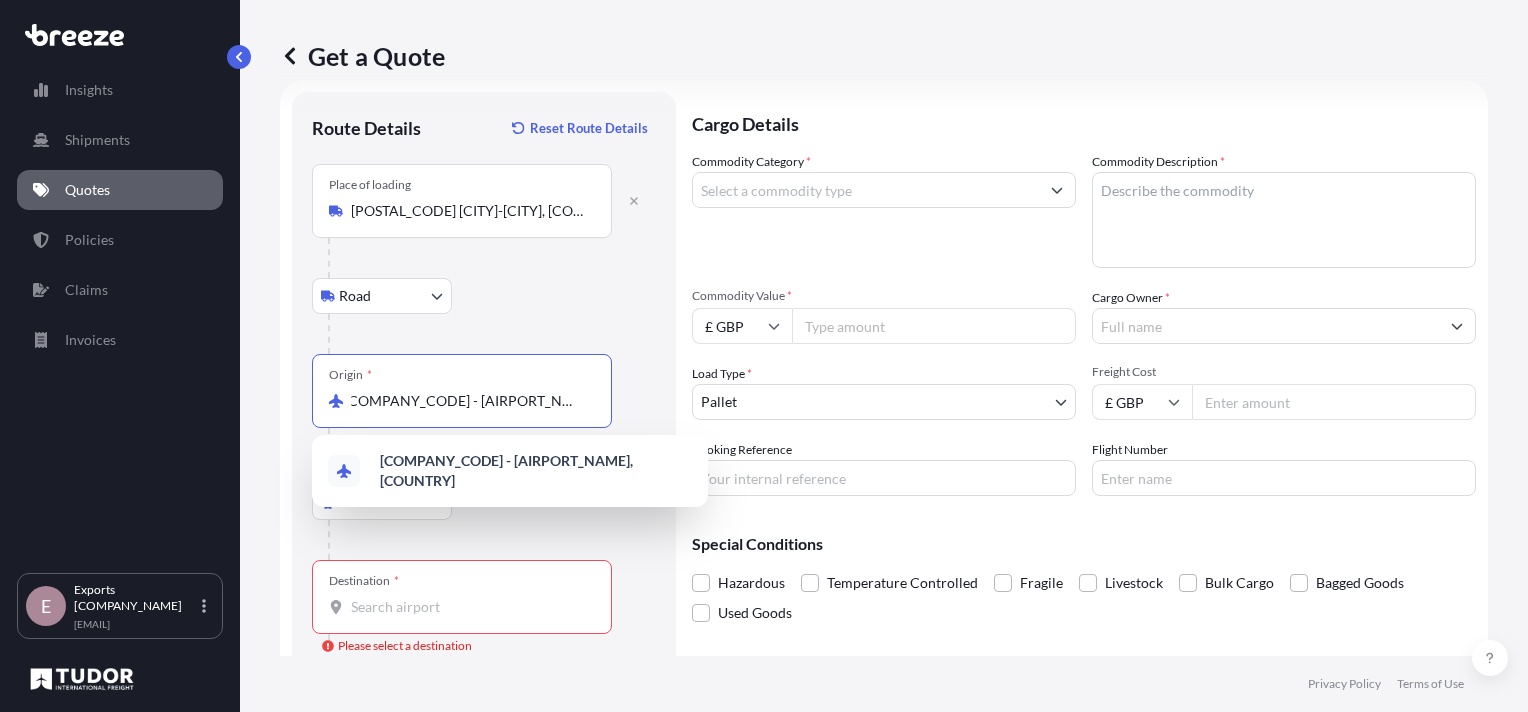 click on "[COMPANY_CODE] - [AIRPORT_NAME], [COUNTRY]" at bounding box center [469, 401] 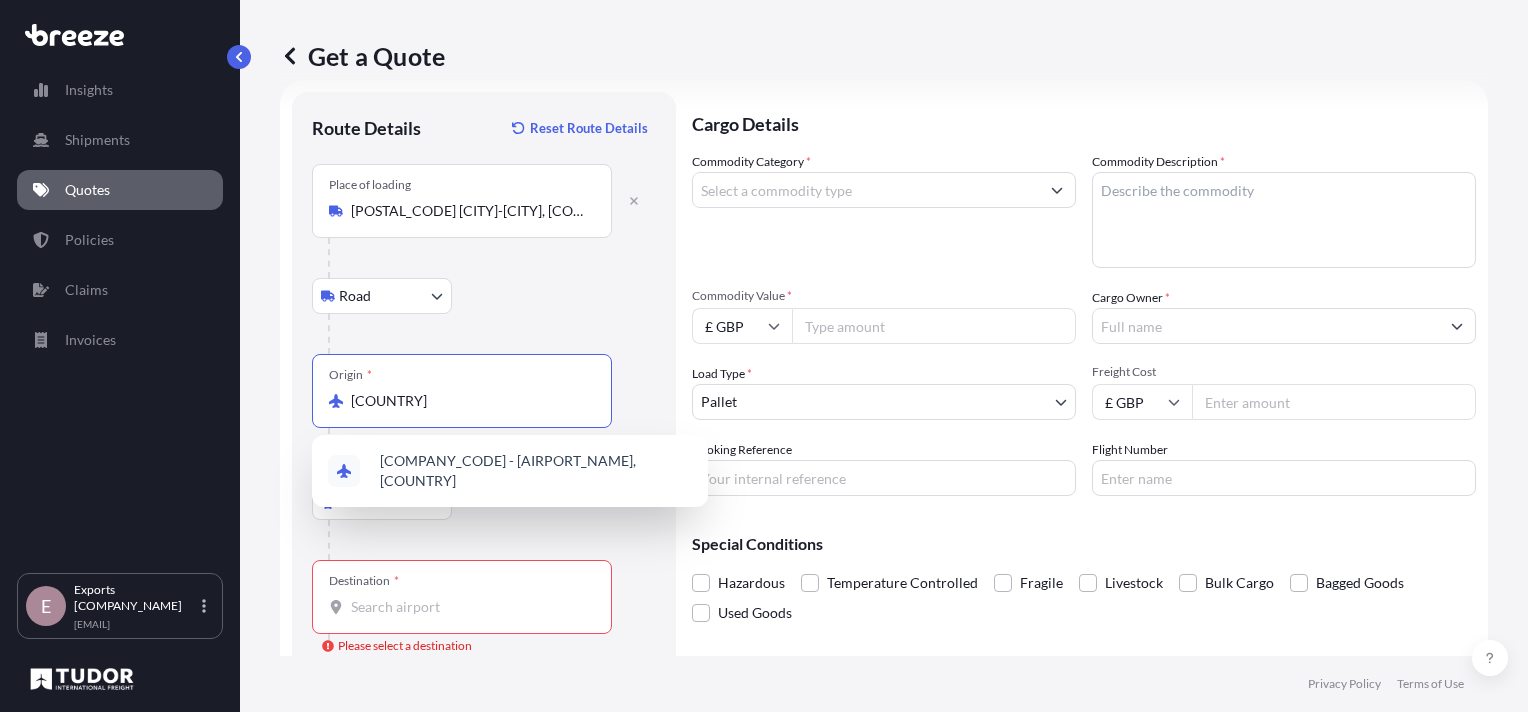 scroll, scrollTop: 0, scrollLeft: 0, axis: both 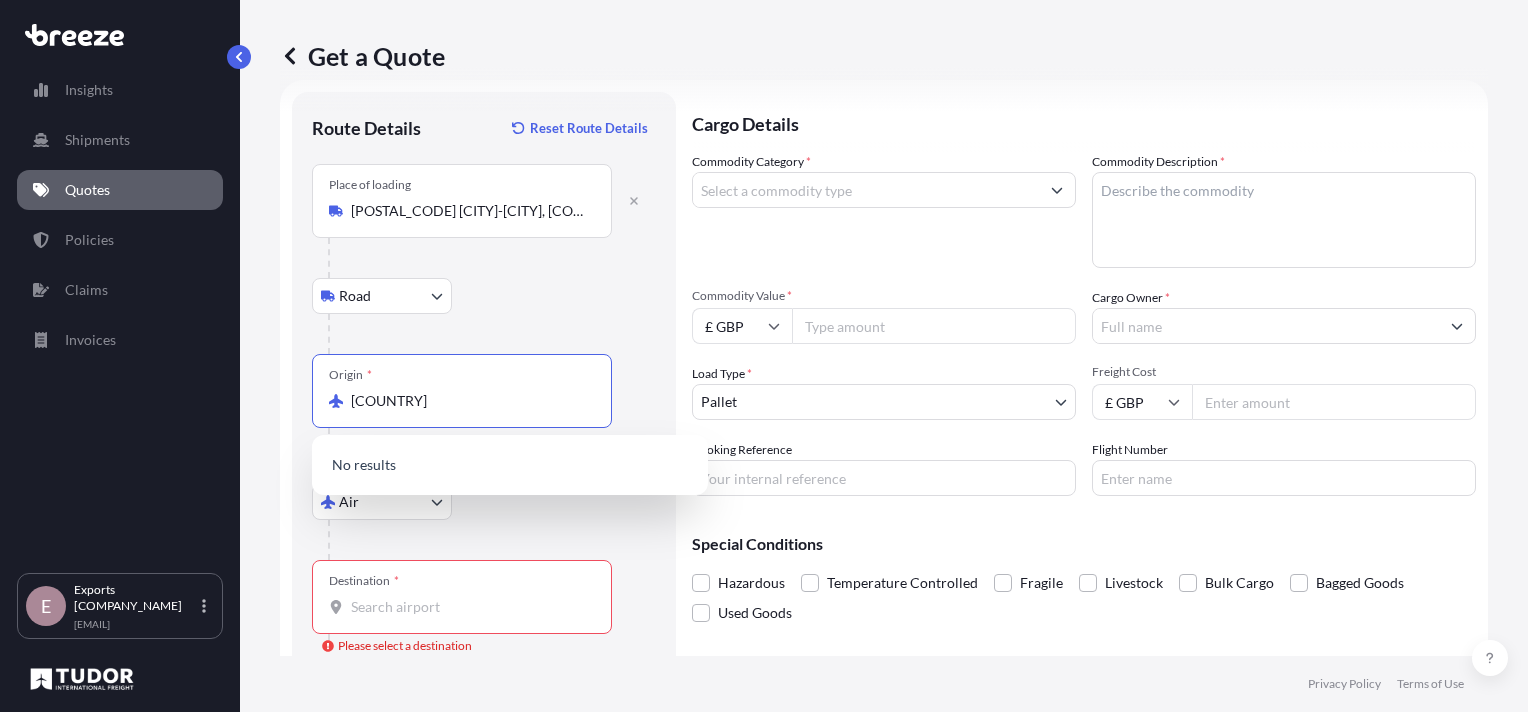 click on "[COUNTRY]" at bounding box center (469, 401) 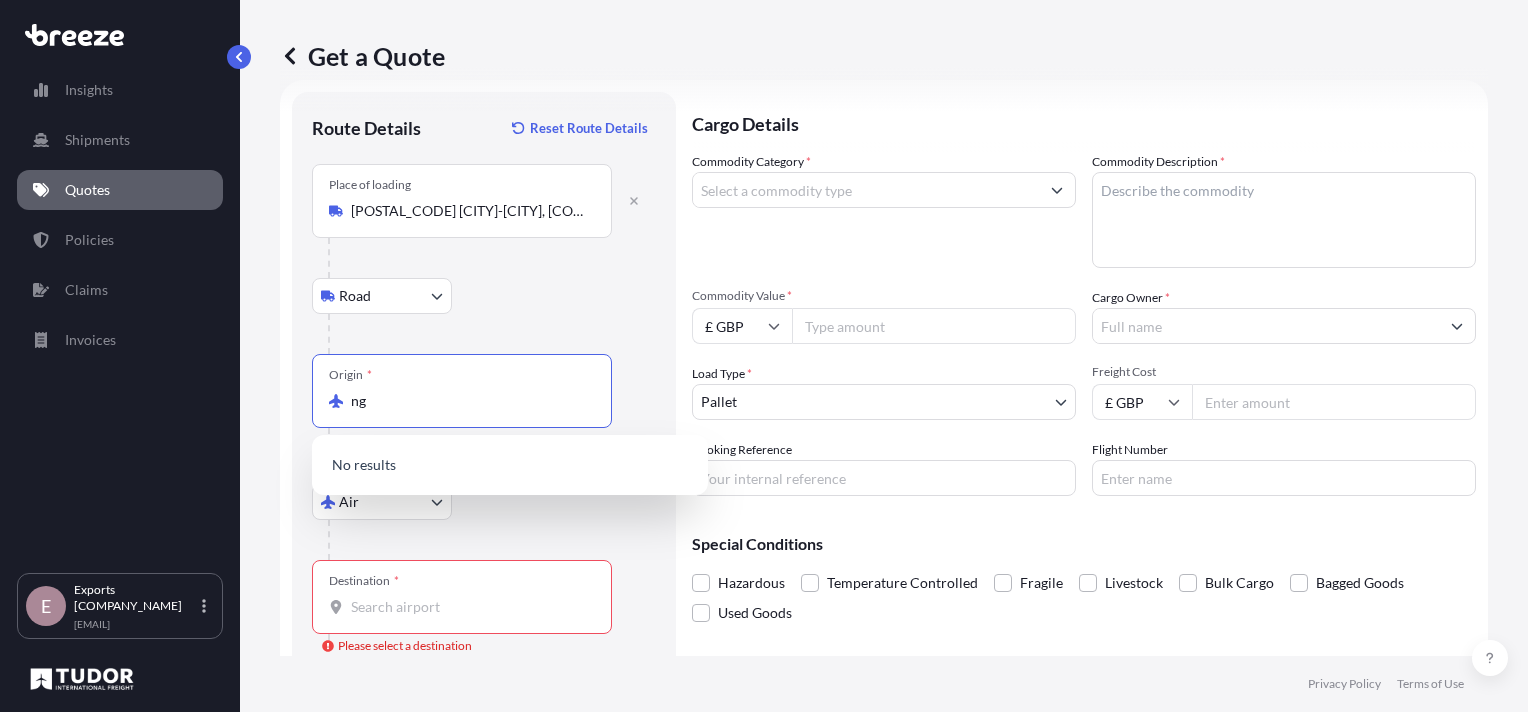 type on "n" 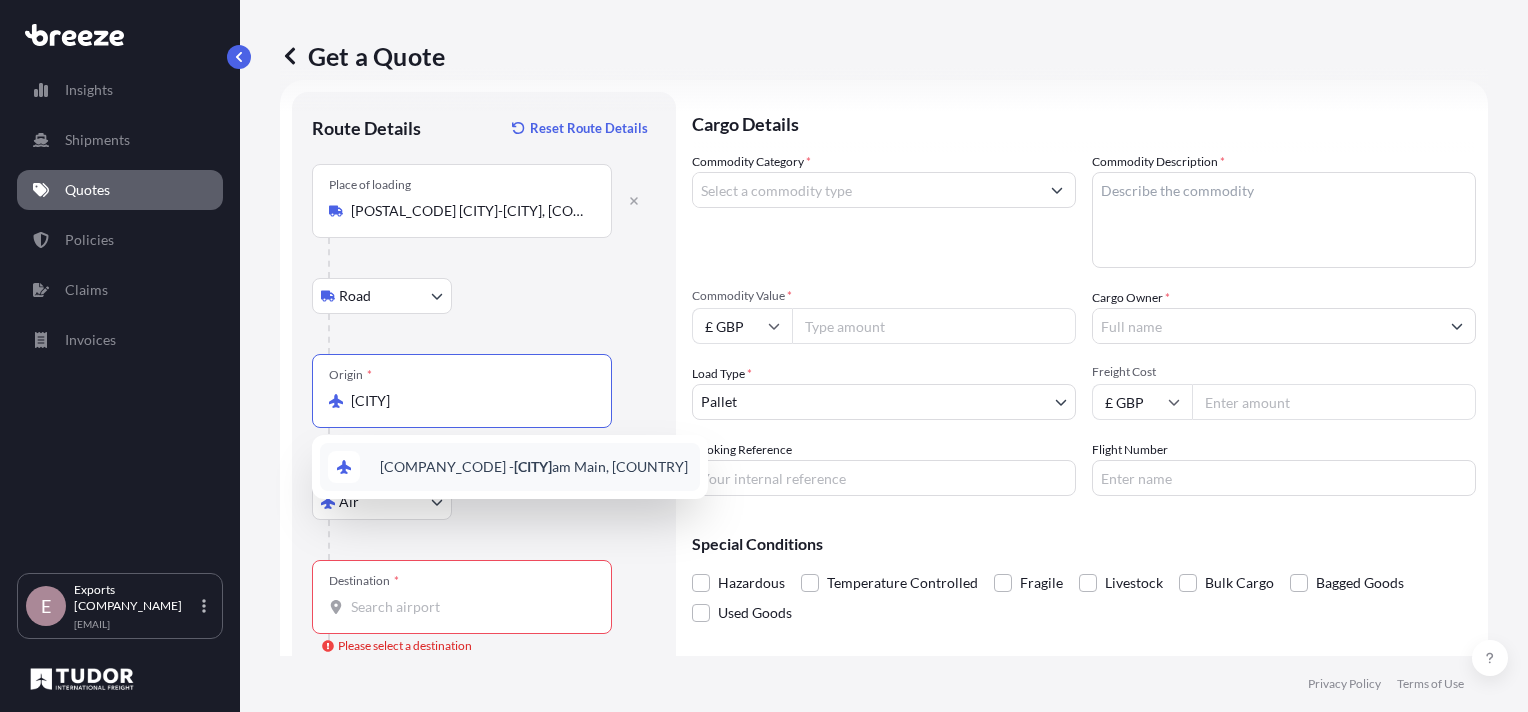 click on "[COMPANY_CODE] -  [CITY]  am Main, [COUNTRY]" at bounding box center [534, 467] 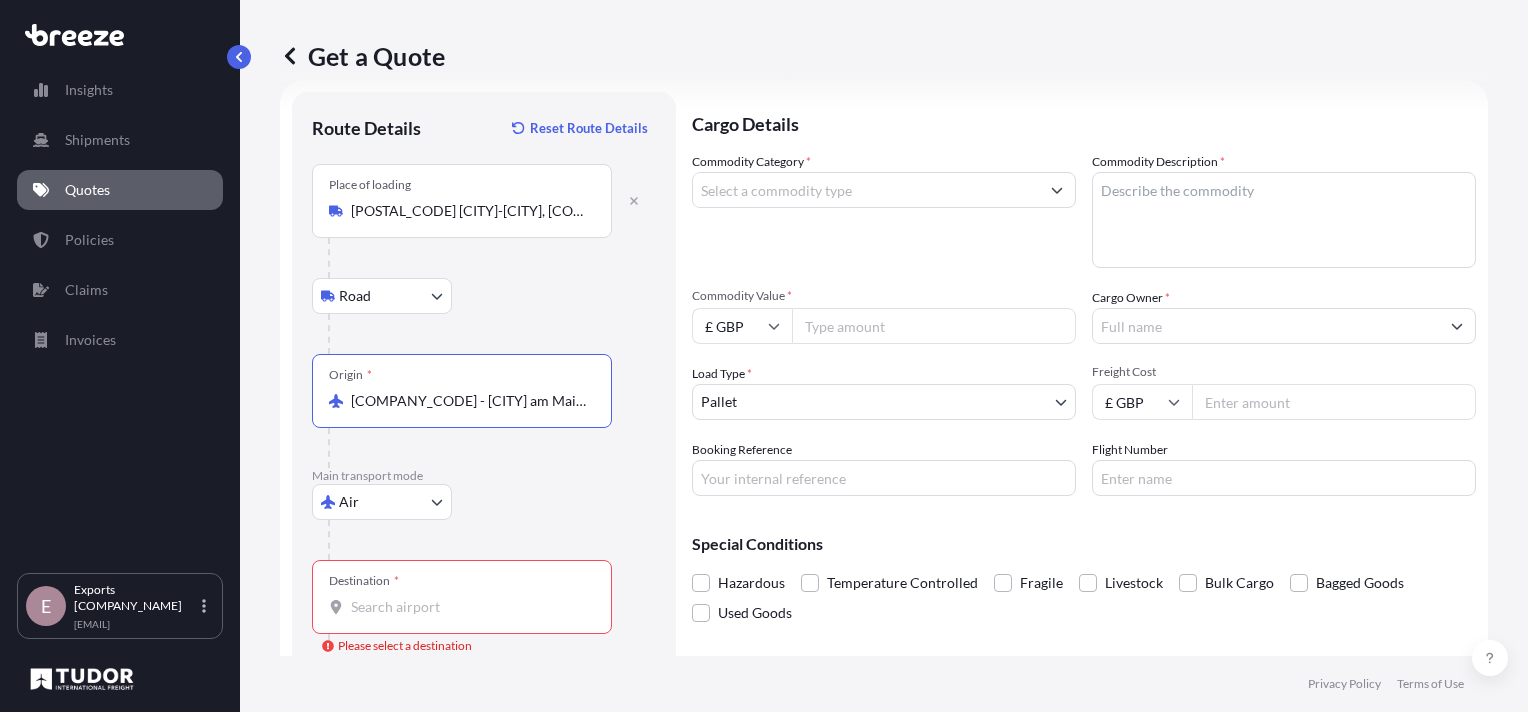 type on "[COMPANY_CODE] - [CITY] am Main, [COUNTRY]" 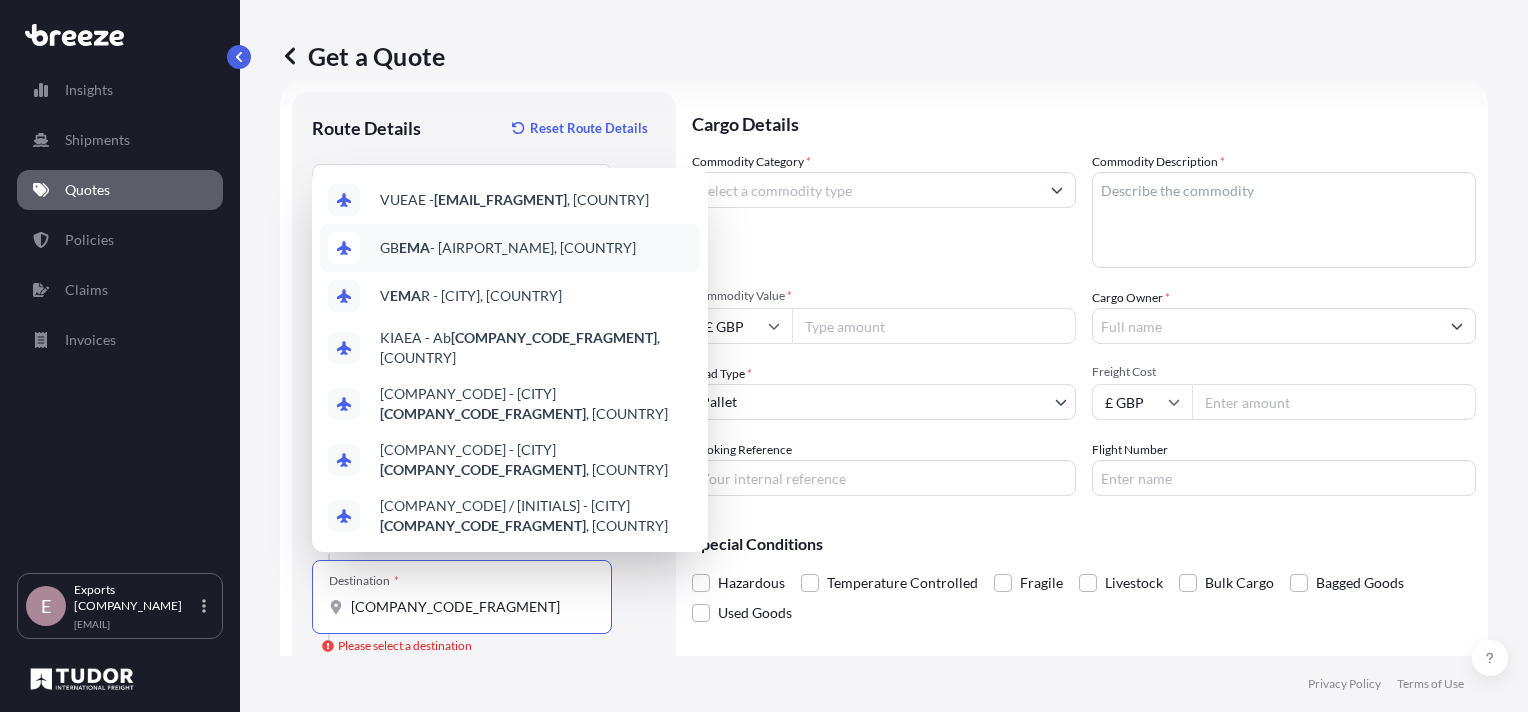 click on "[COMPANY_CODE] - [AIRPORT_NAME], [COUNTRY]" at bounding box center [508, 248] 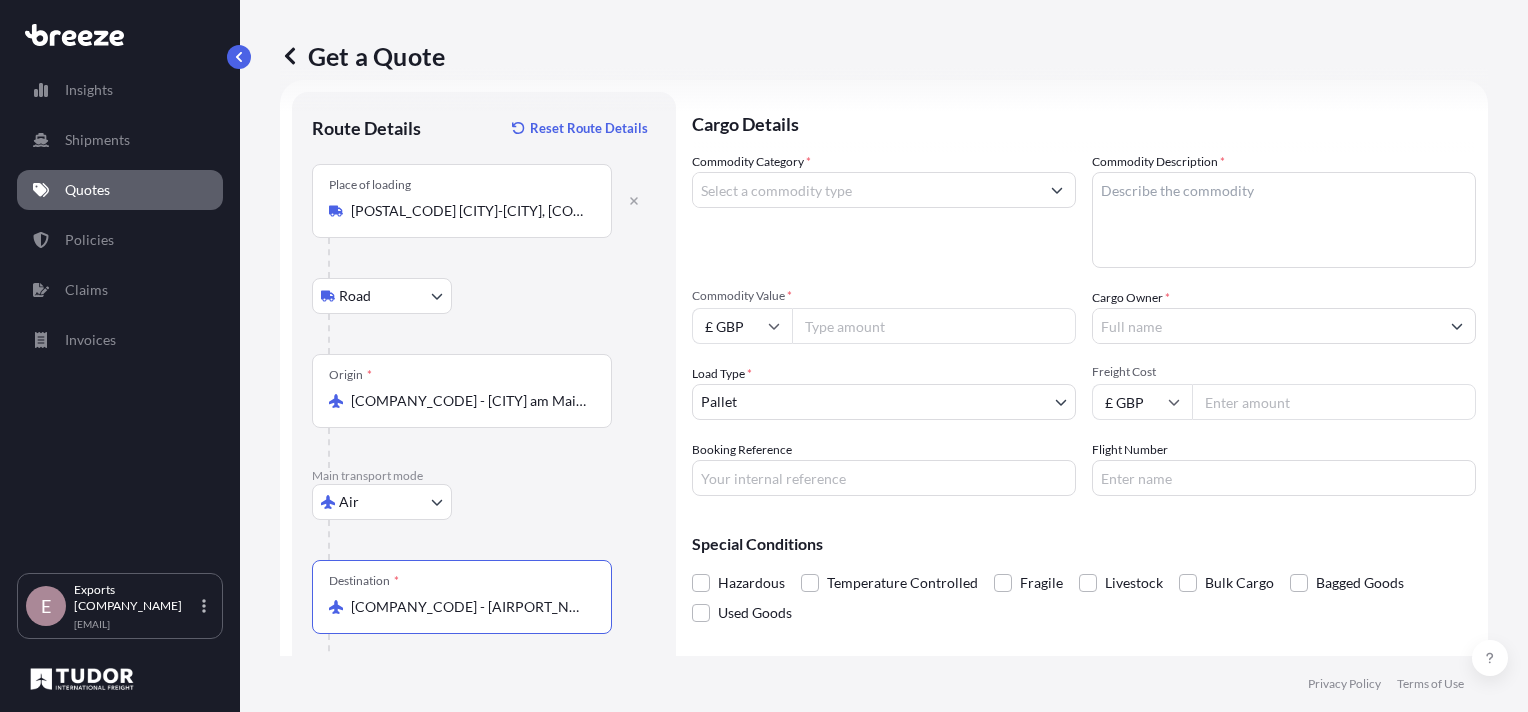 type on "[COMPANY_CODE] - [AIRPORT_NAME], [COUNTRY]" 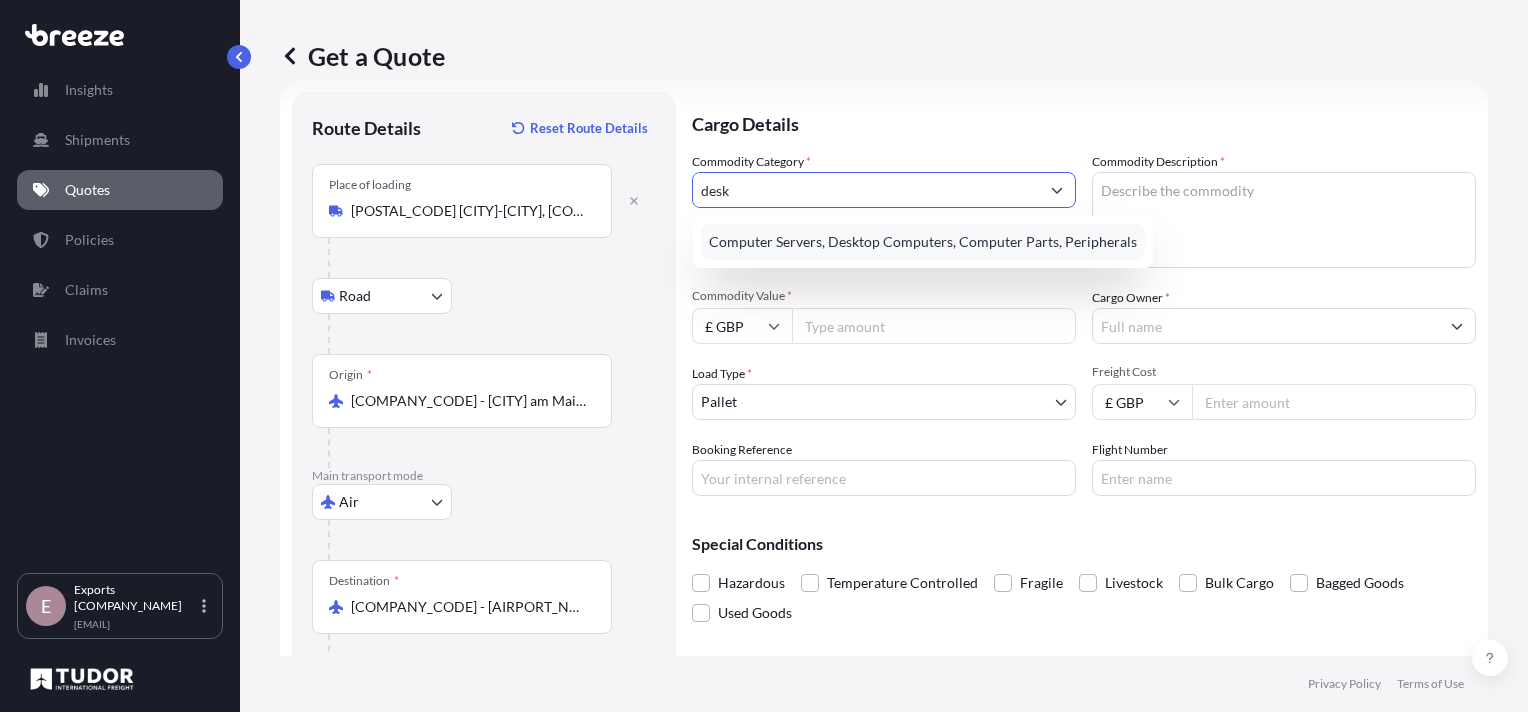 click on "Computer Servers, Desktop Computers, Computer Parts, Peripherals" at bounding box center [923, 242] 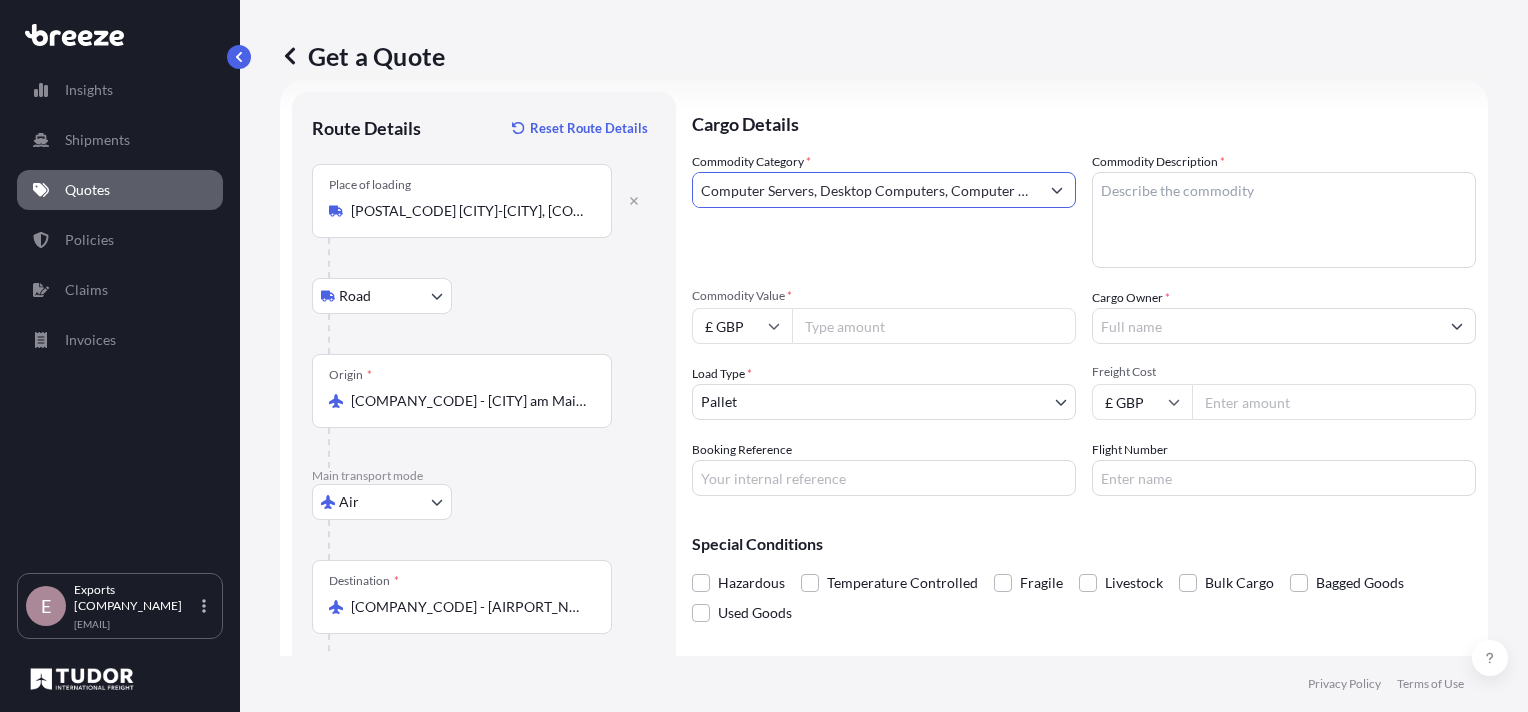 type on "Computer Servers, Desktop Computers, Computer Parts, Peripherals" 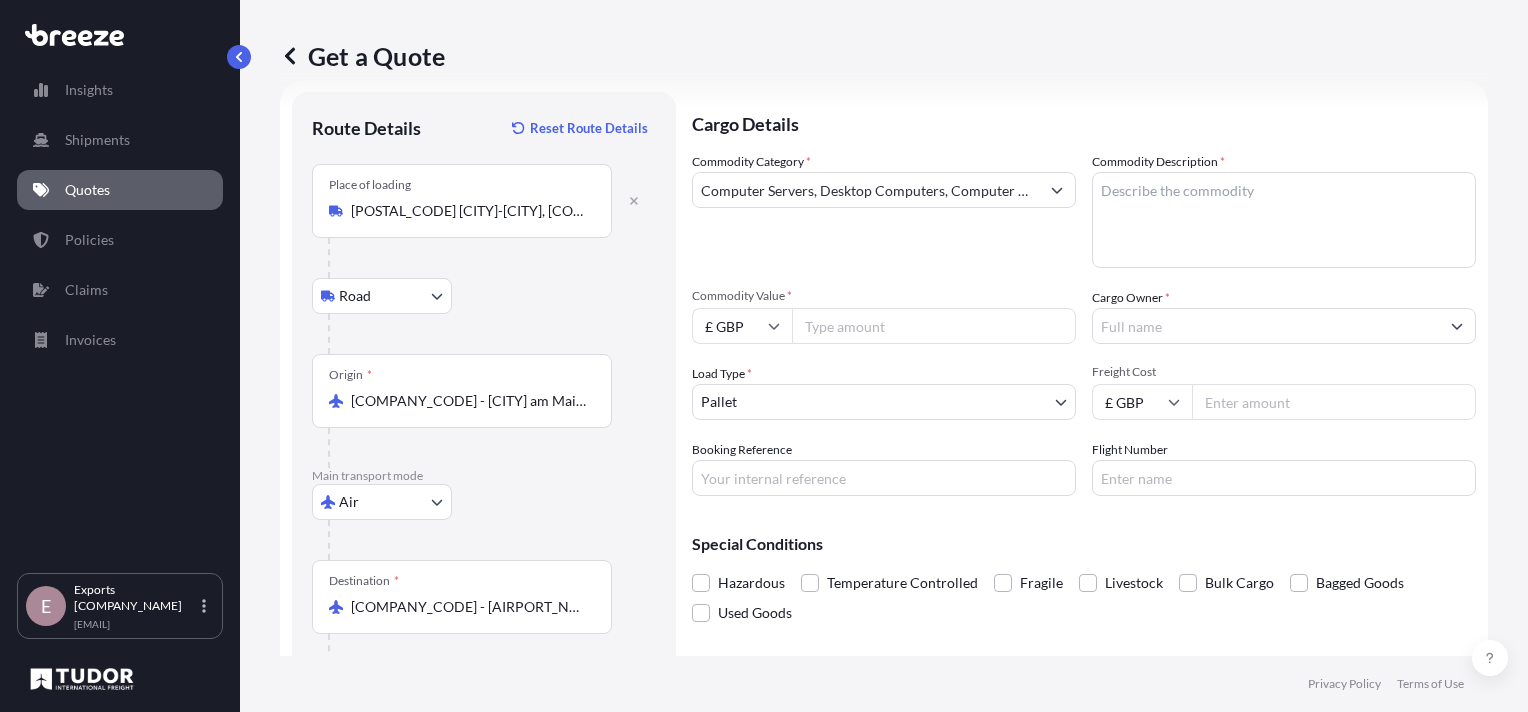 click on "£ GBP" at bounding box center [742, 326] 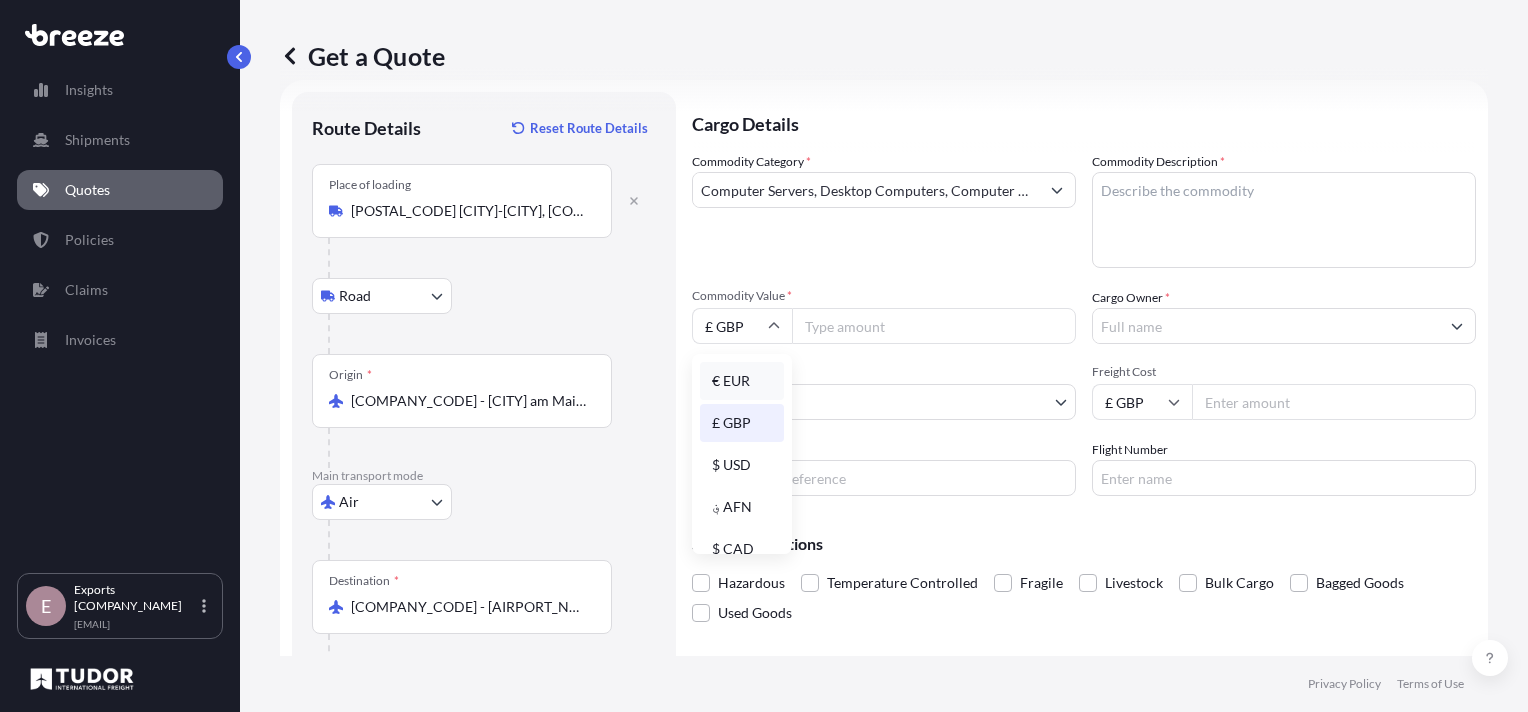 click on "€ EUR" at bounding box center [742, 381] 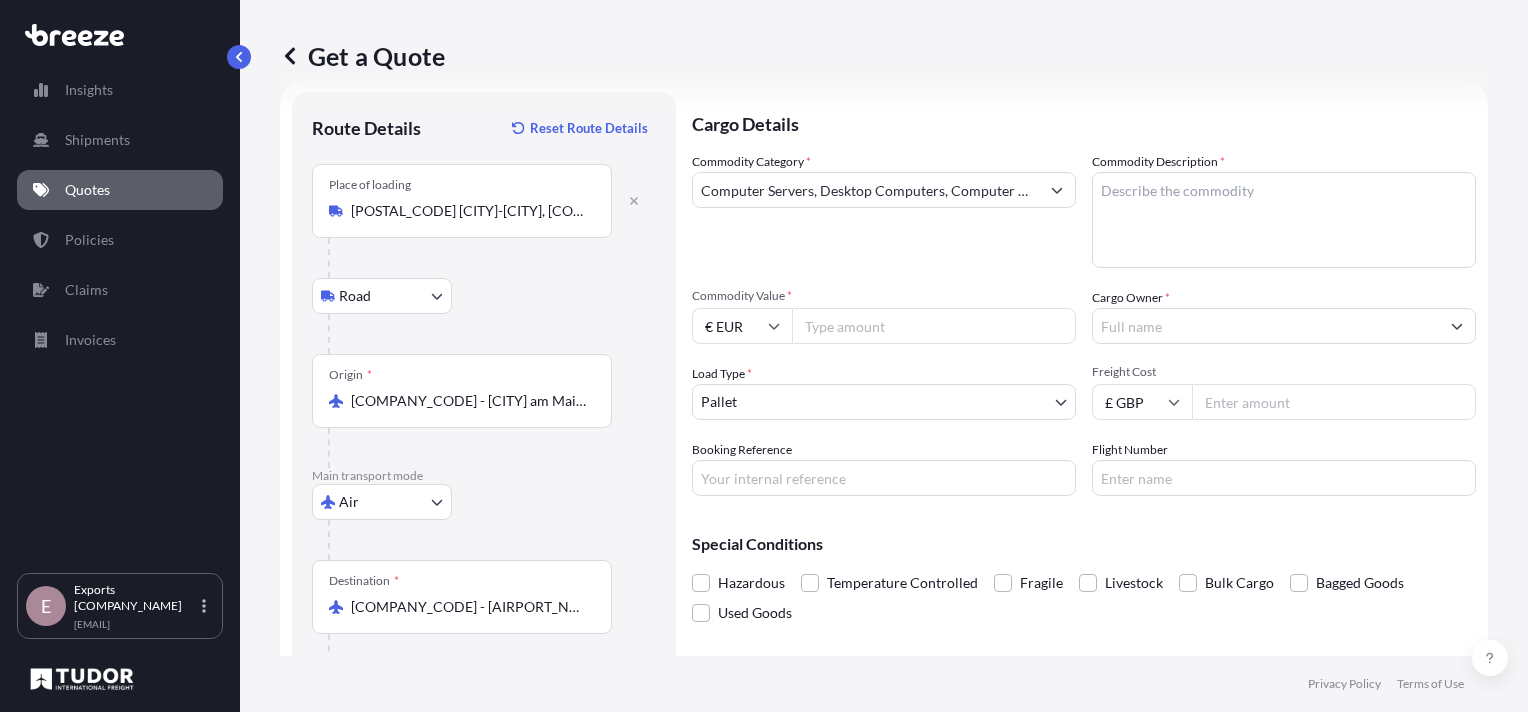 click on "Commodity Value   *" at bounding box center [934, 326] 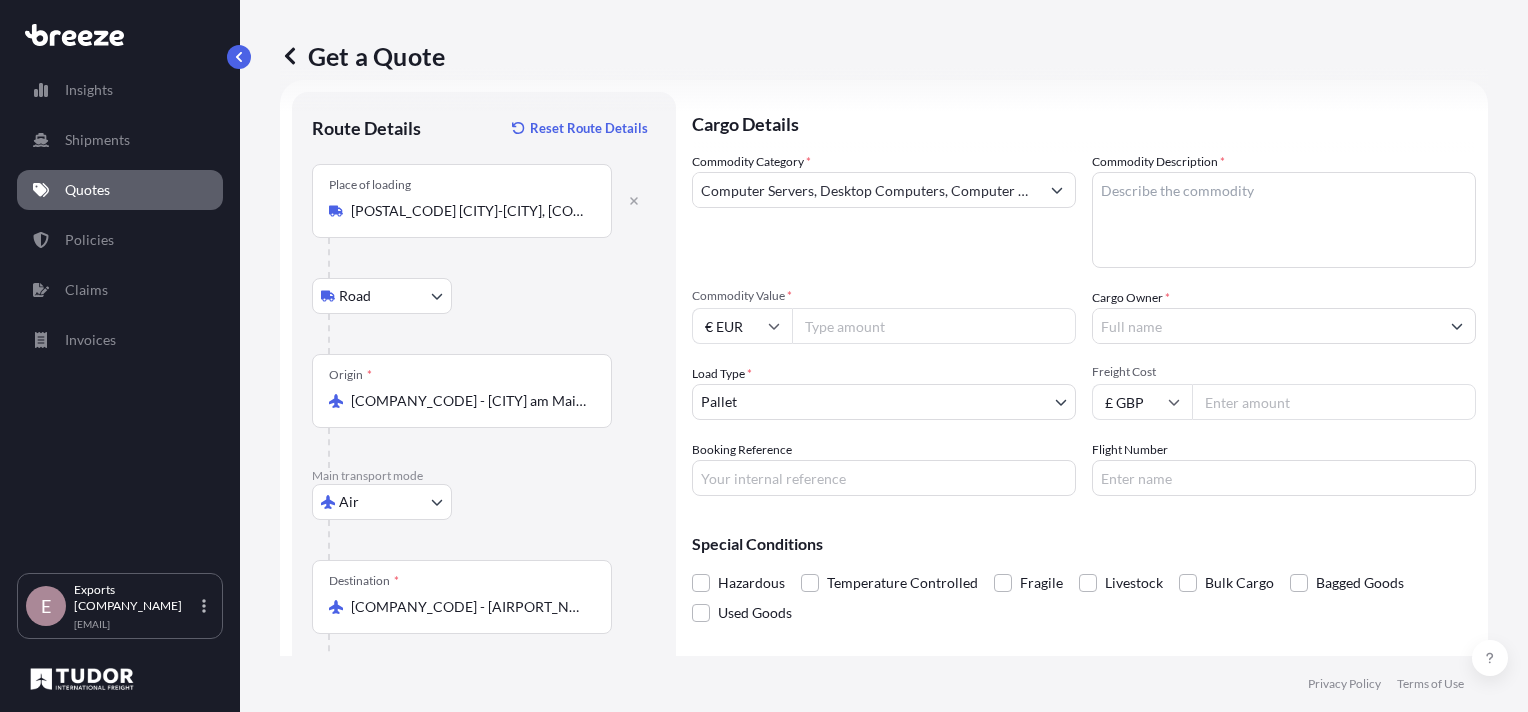 type on "[NUMBER]" 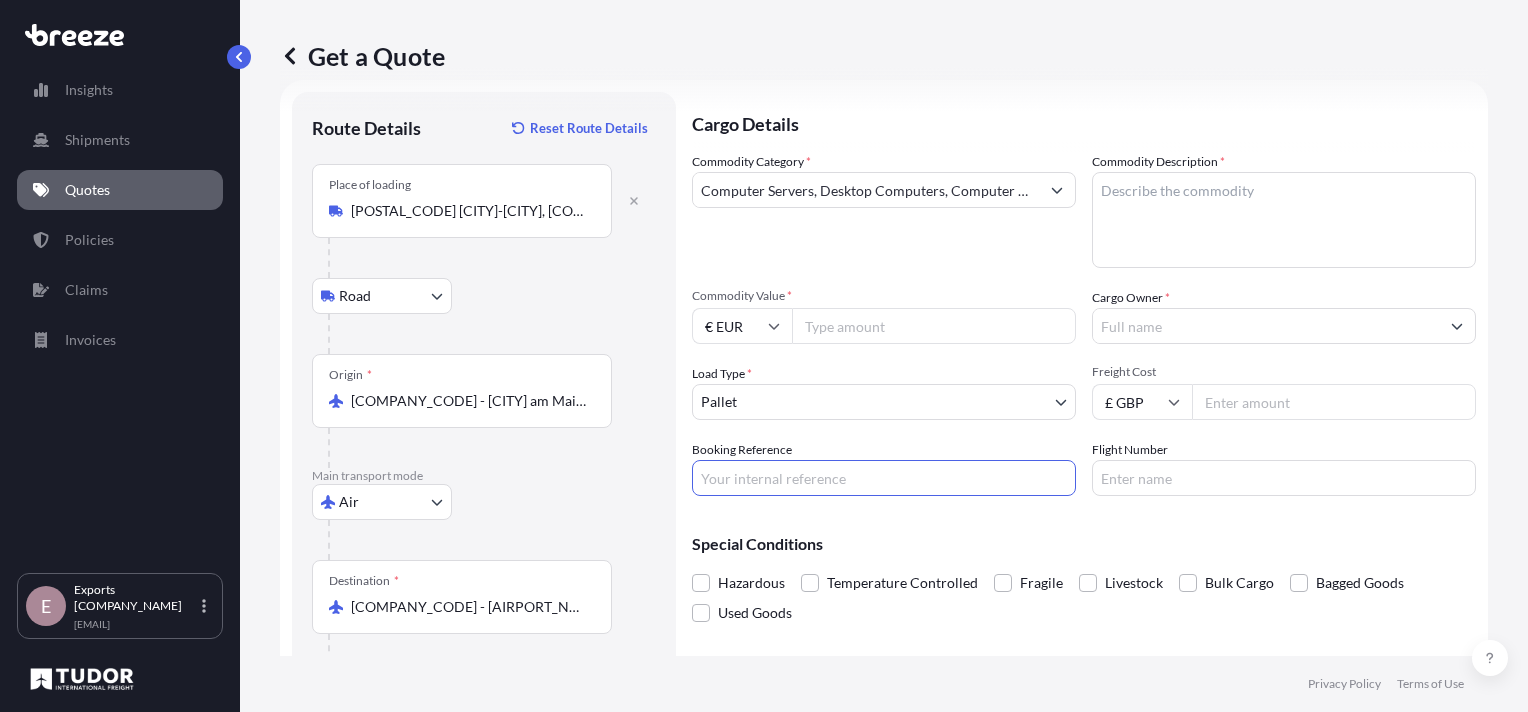 click on "Booking Reference" at bounding box center (884, 478) 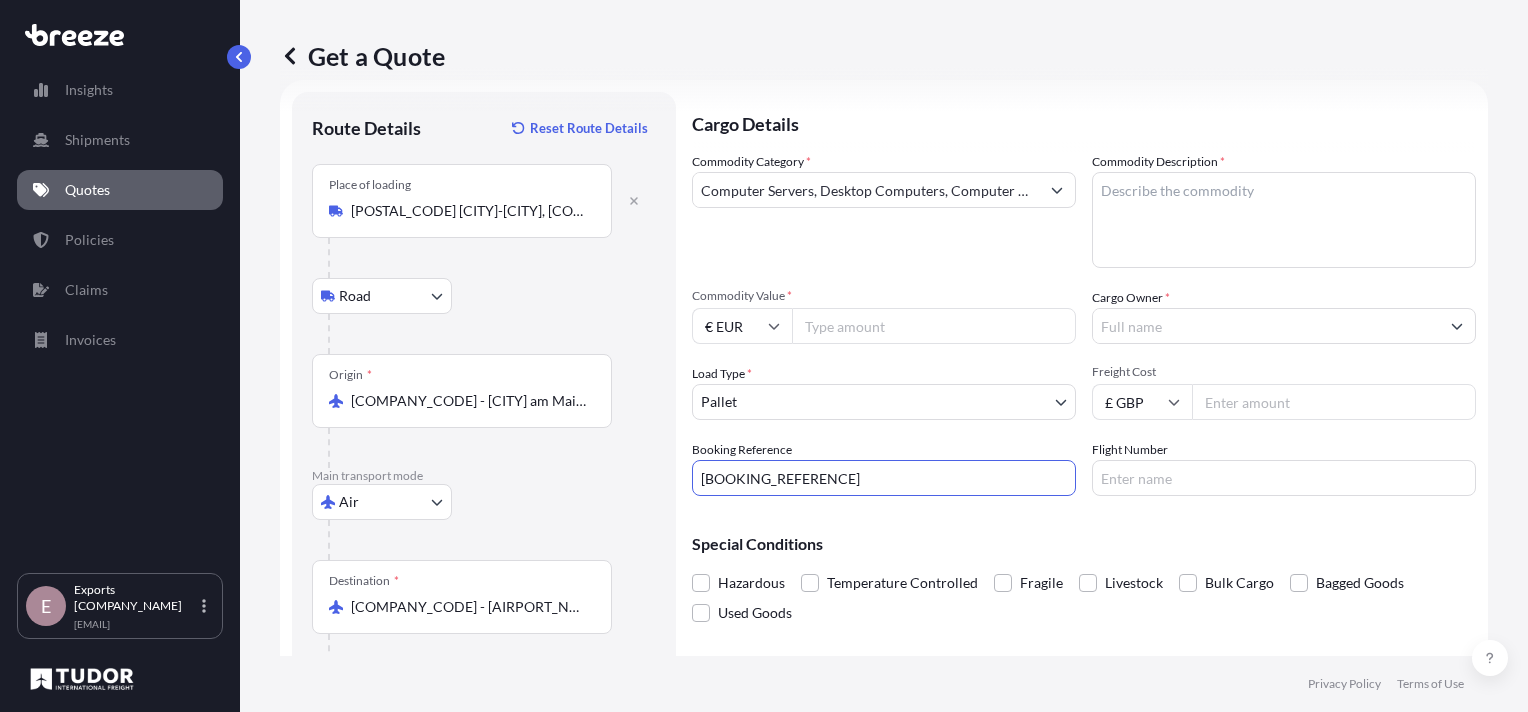 type on "[BOOKING_REFERENCE]" 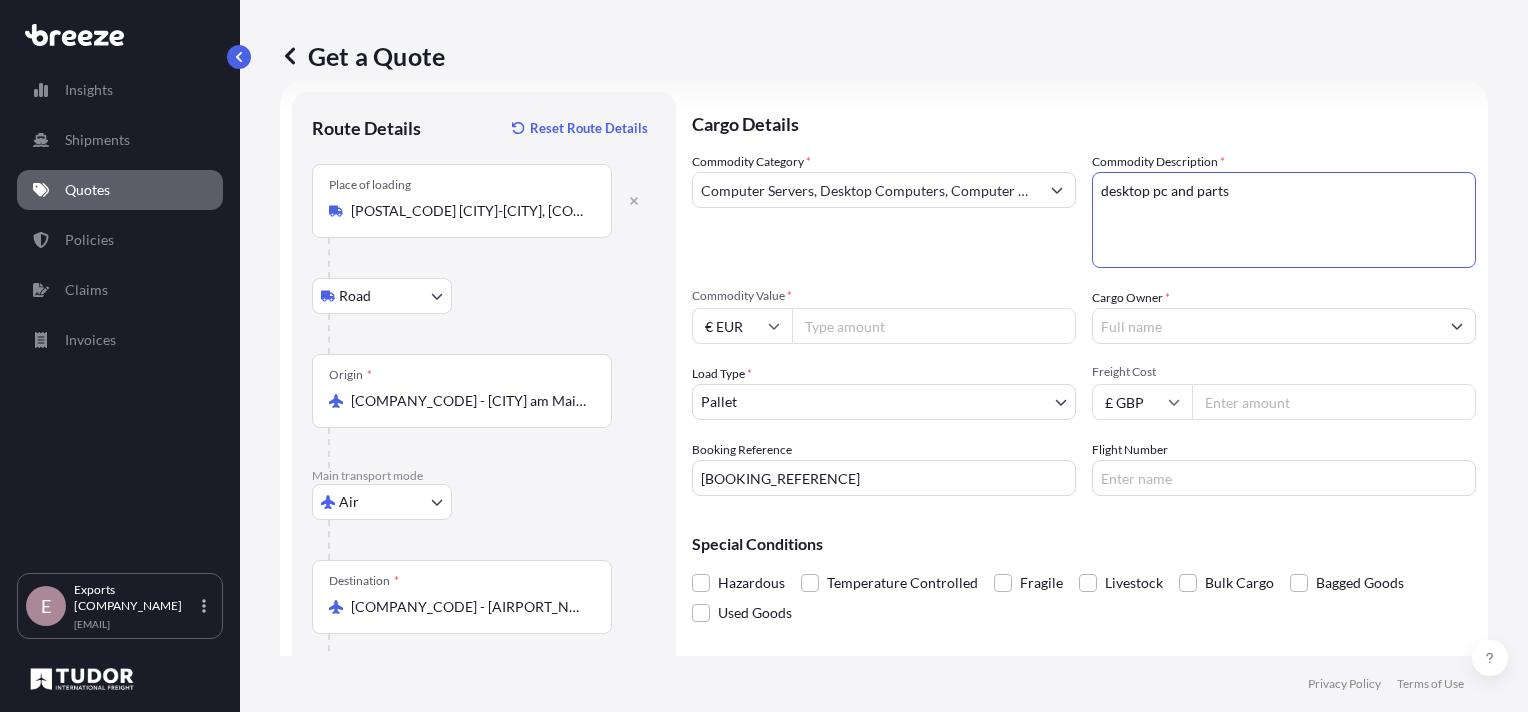 type on "desktop pc and parts" 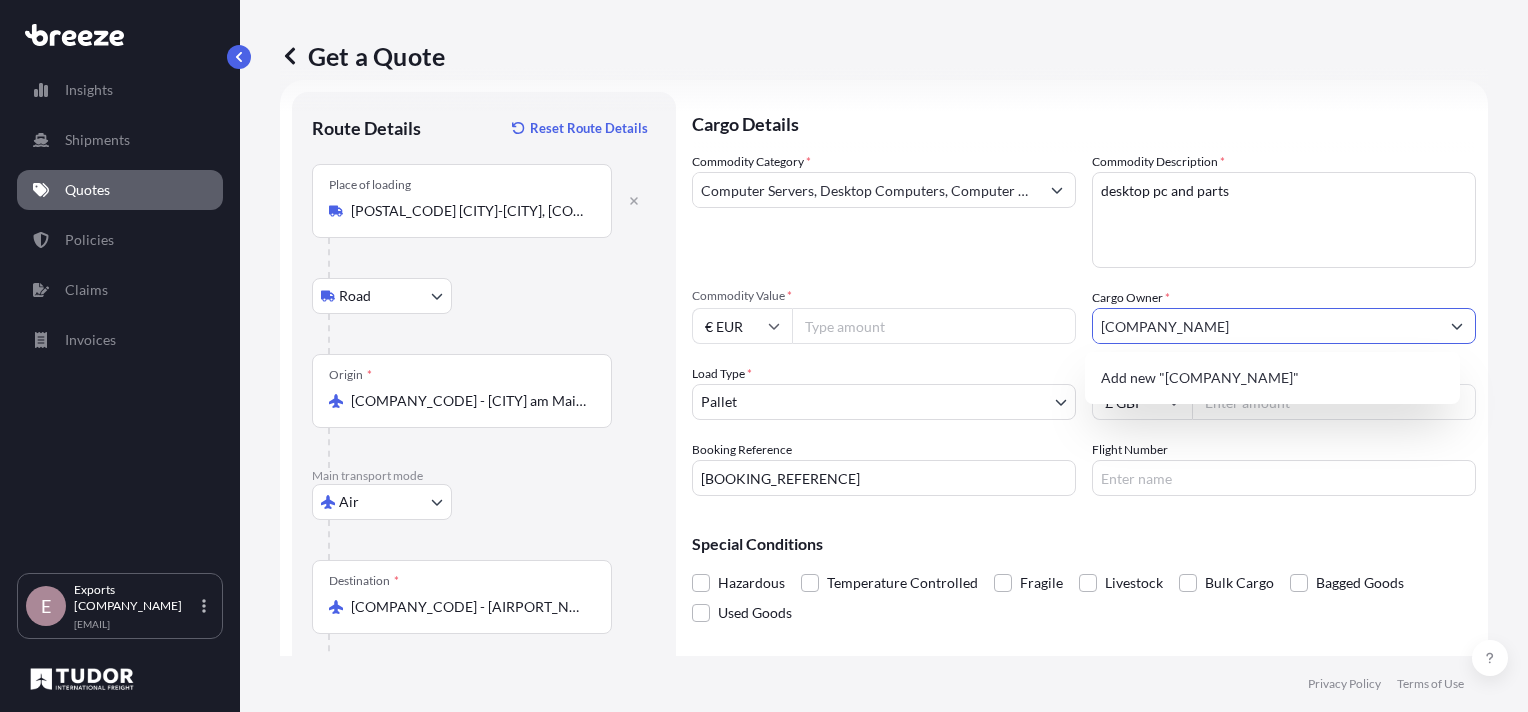 type on "[COMPANY_NAME]" 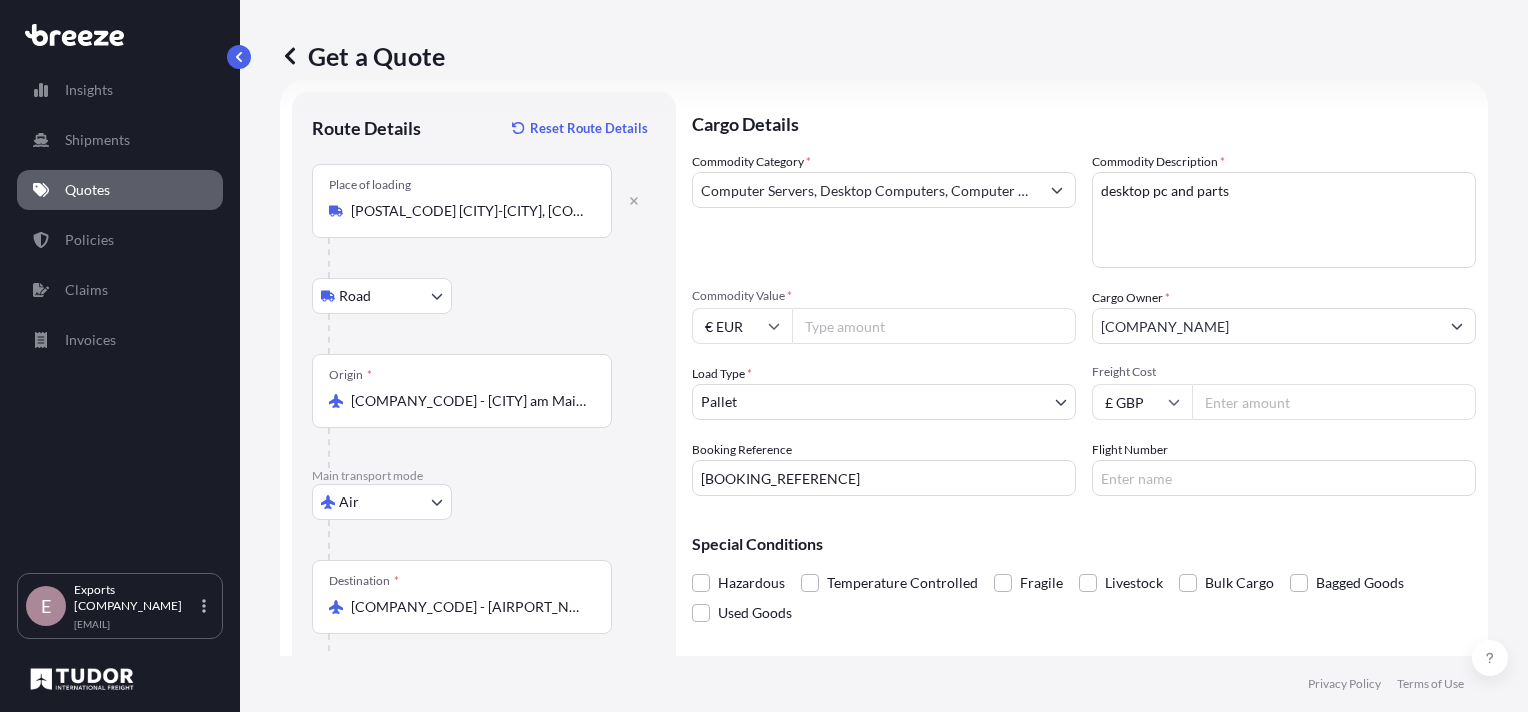 click on "Freight Cost" at bounding box center [1334, 402] 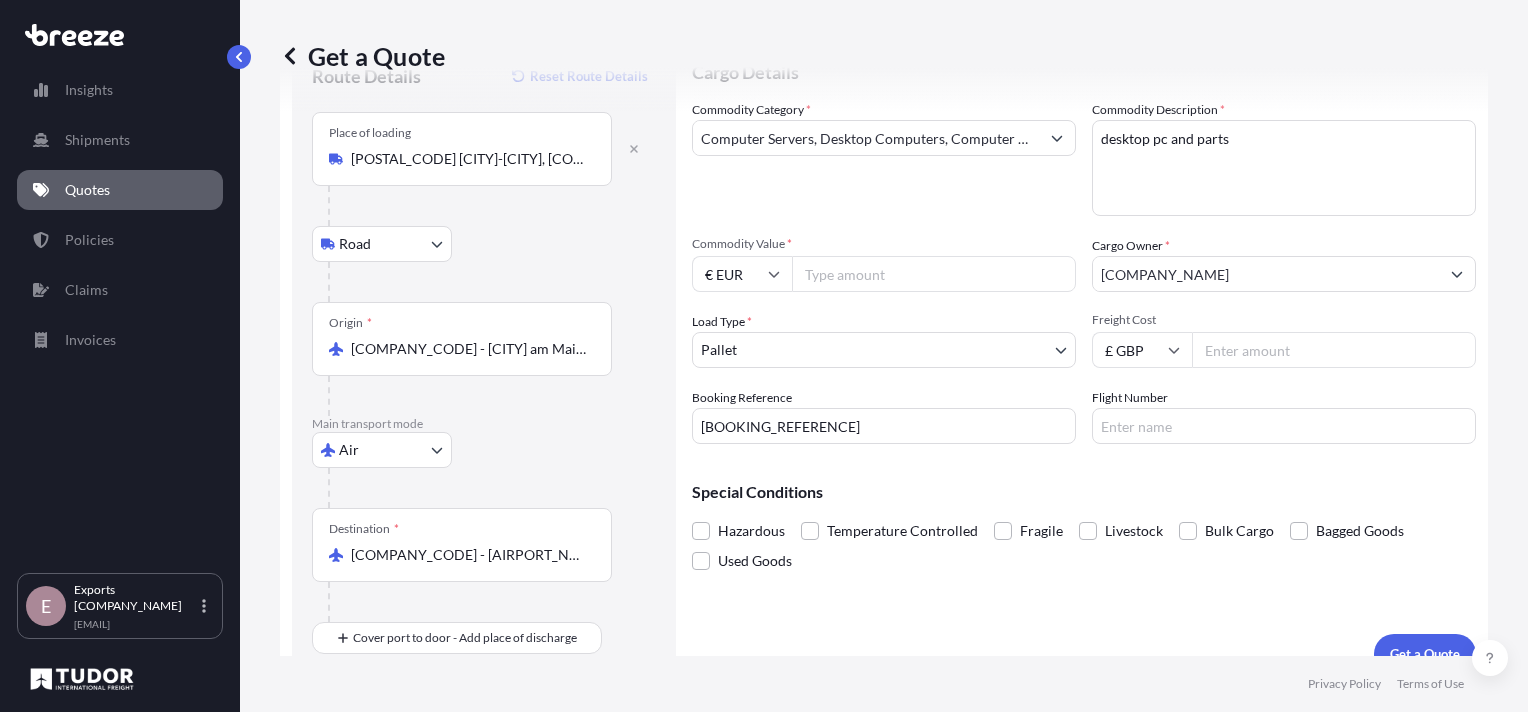 scroll, scrollTop: 112, scrollLeft: 0, axis: vertical 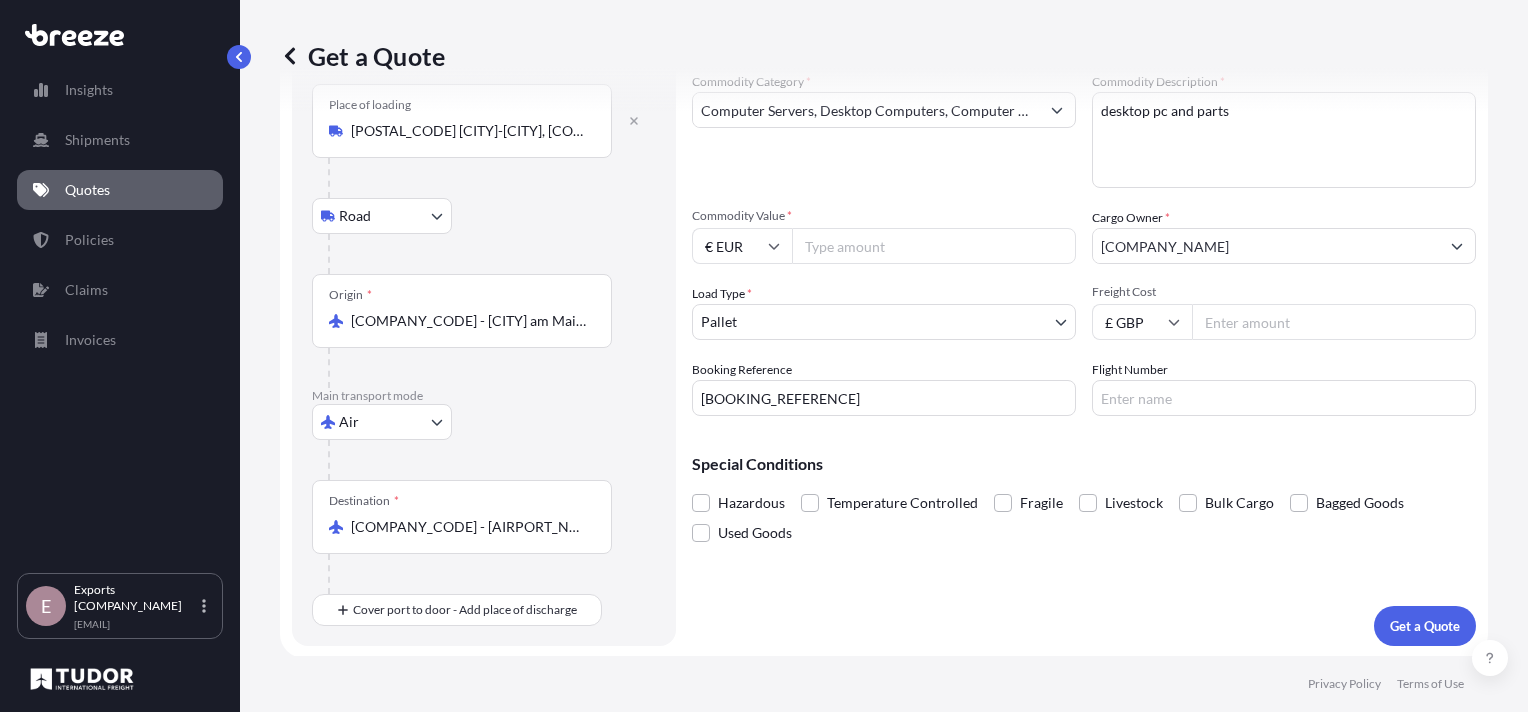 type on "[DECIMAL]" 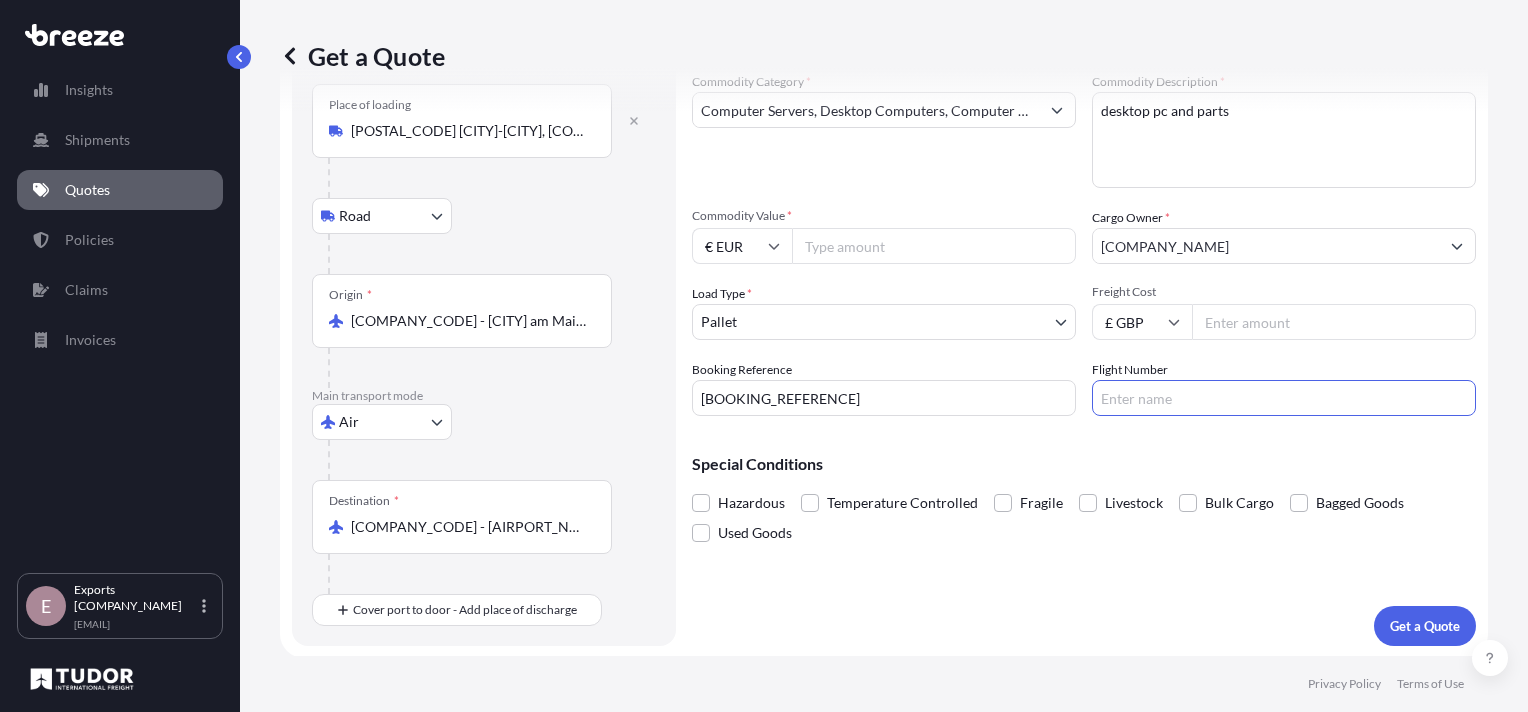 click on "Flight Number" at bounding box center (1284, 398) 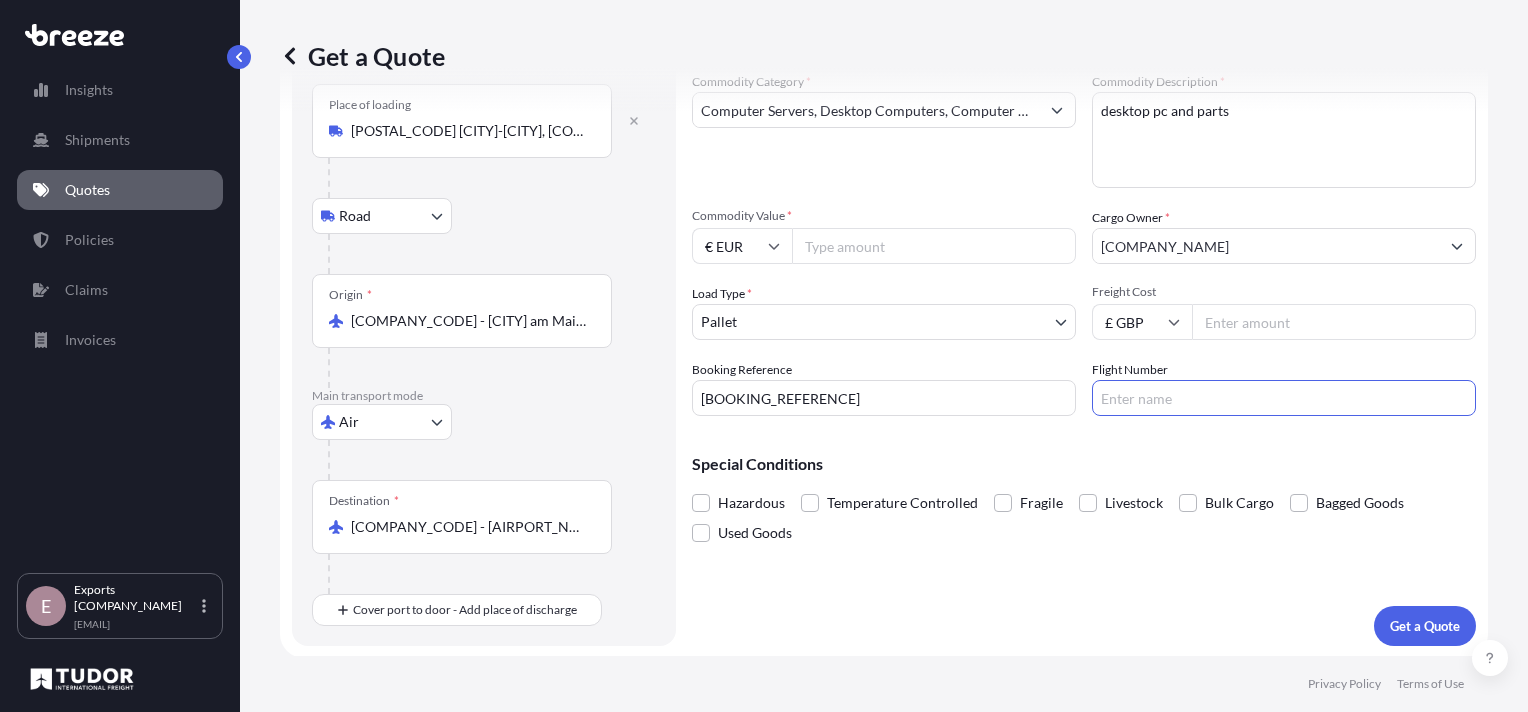 click on "Special Conditions Hazardous Temperature Controlled Fragile Livestock Bulk Cargo Bagged Goods Used Goods" at bounding box center [1084, 490] 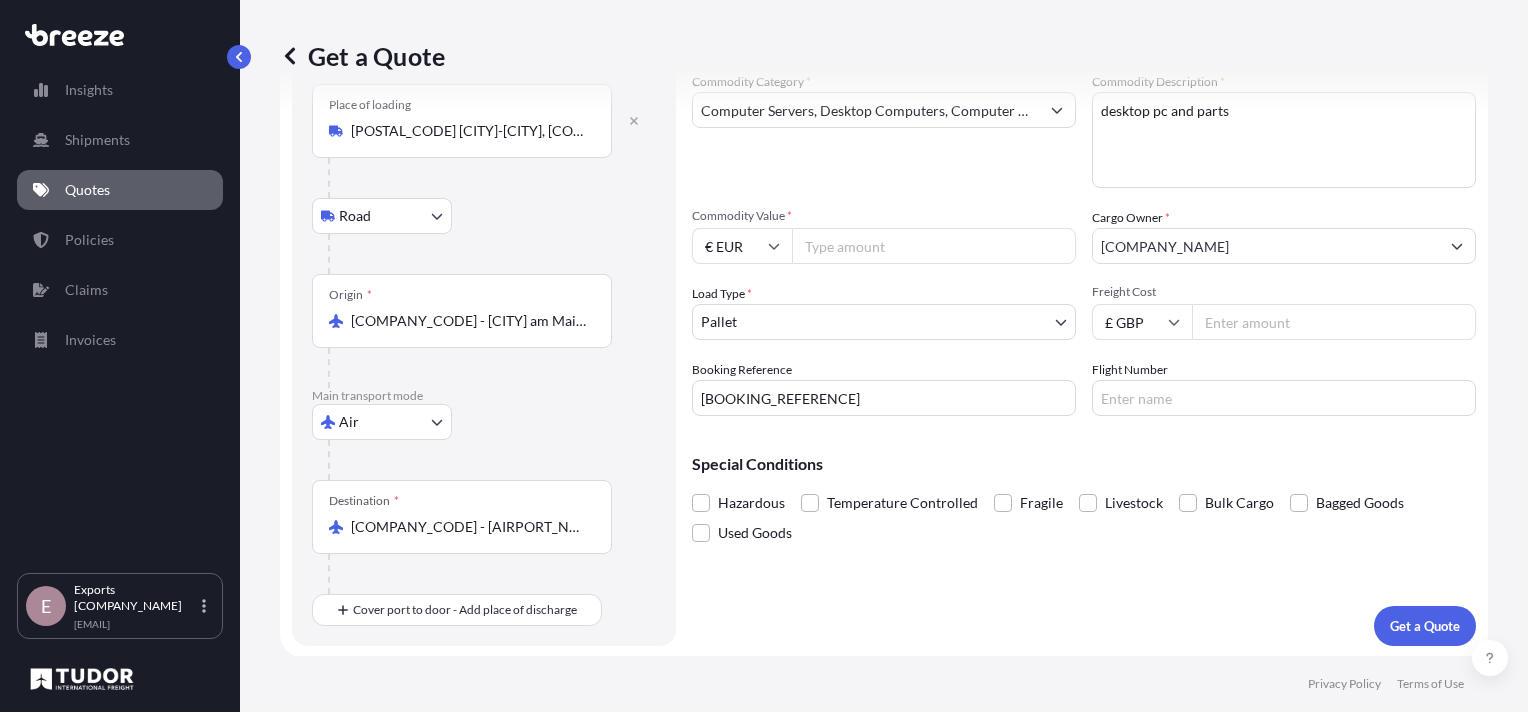 click on "Special Conditions Hazardous Temperature Controlled Fragile Livestock Bulk Cargo Bagged Goods Used Goods" at bounding box center [1084, 490] 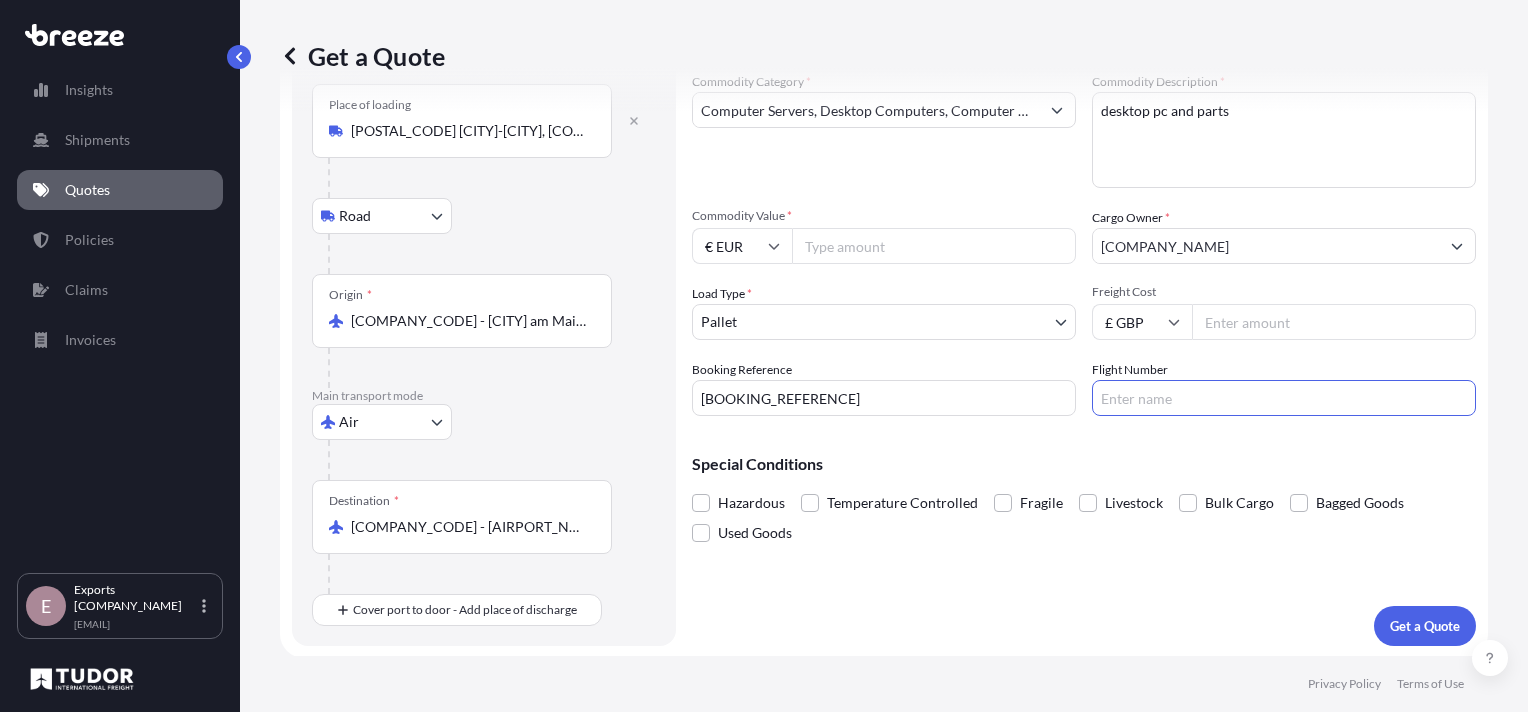 click on "Flight Number" at bounding box center (1284, 398) 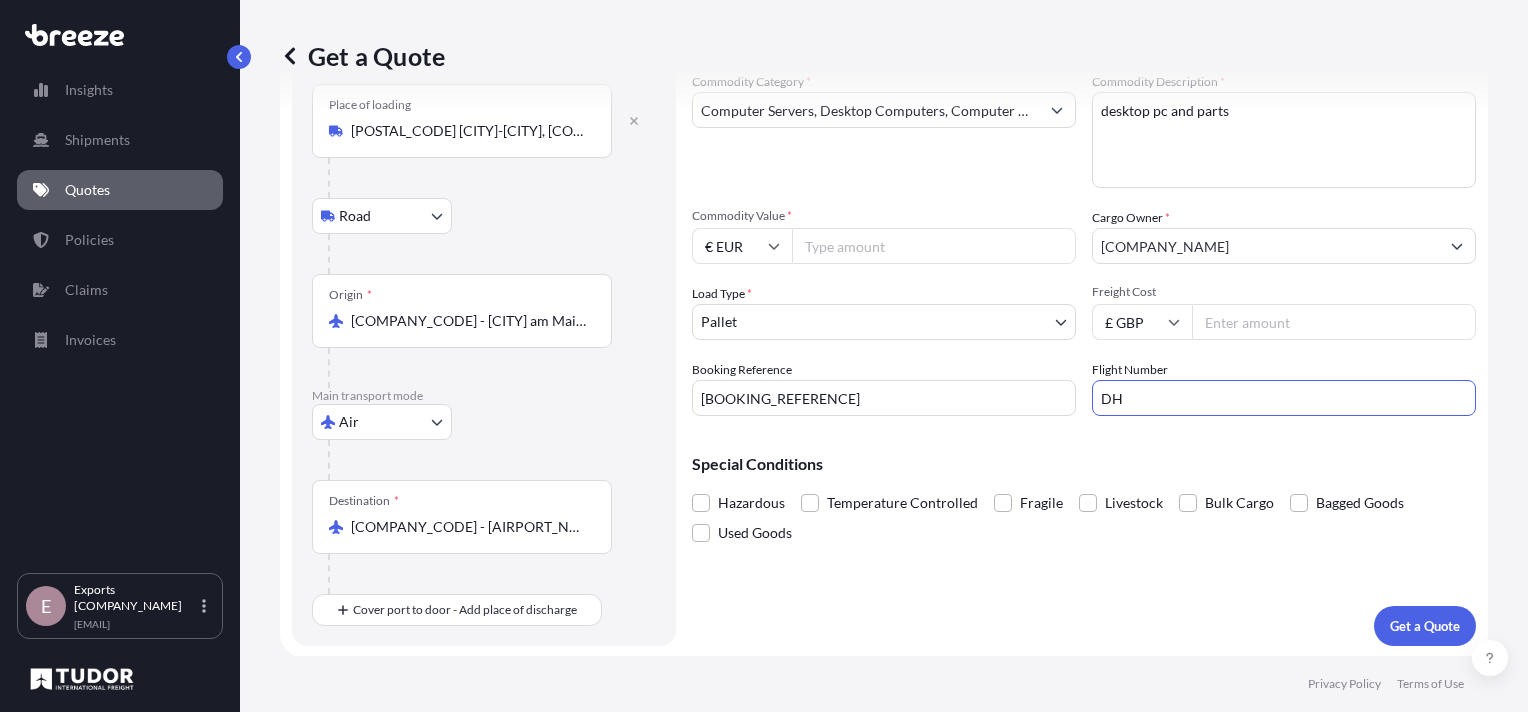 type on "D" 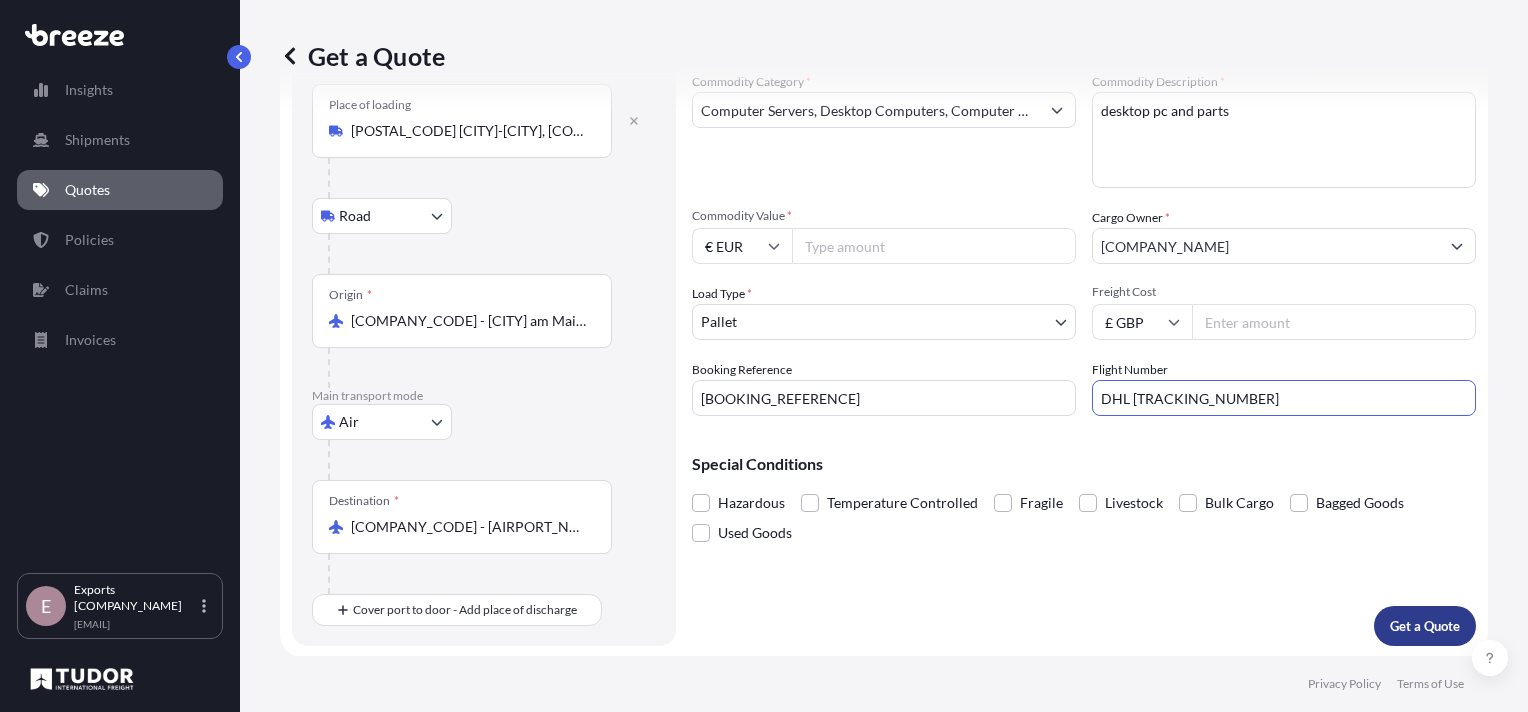 type on "DHL [TRACKING_NUMBER]" 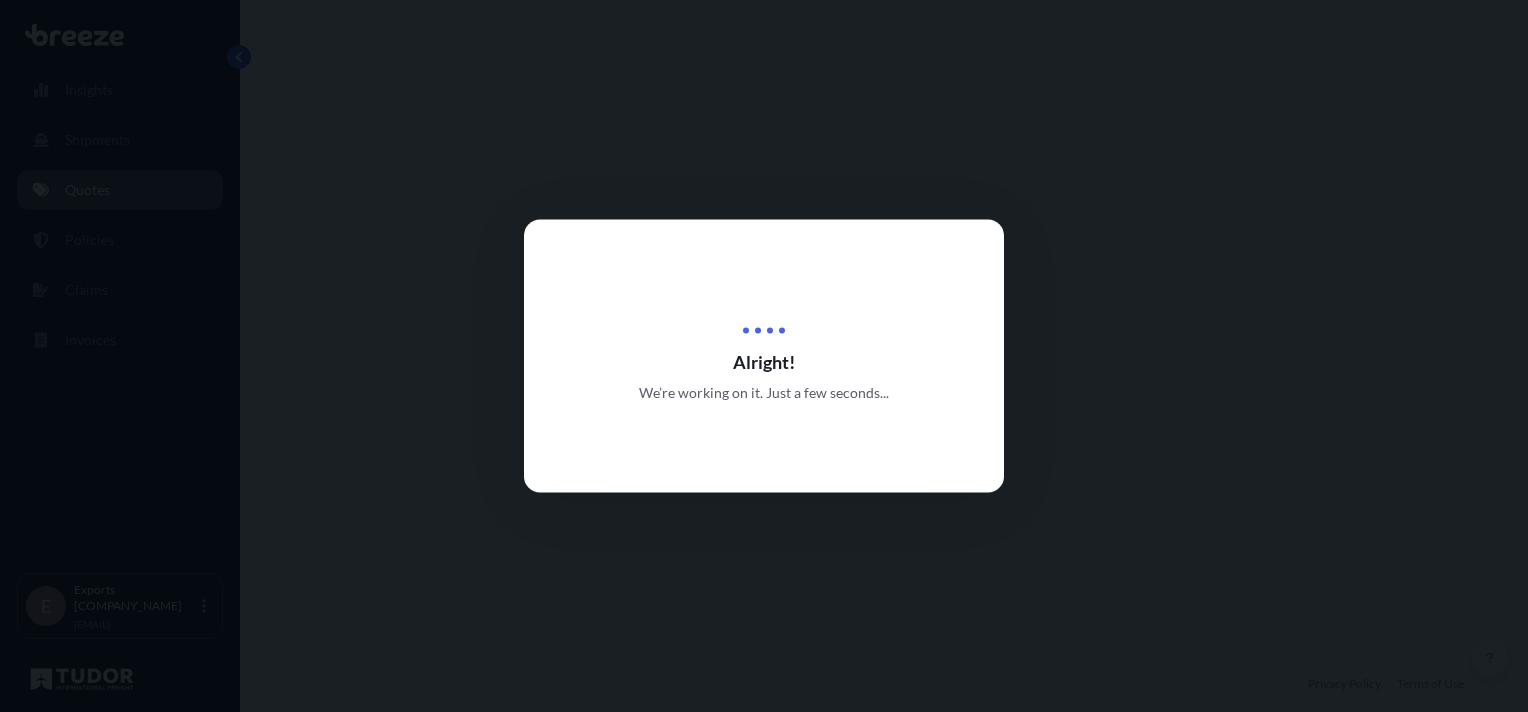 scroll, scrollTop: 0, scrollLeft: 0, axis: both 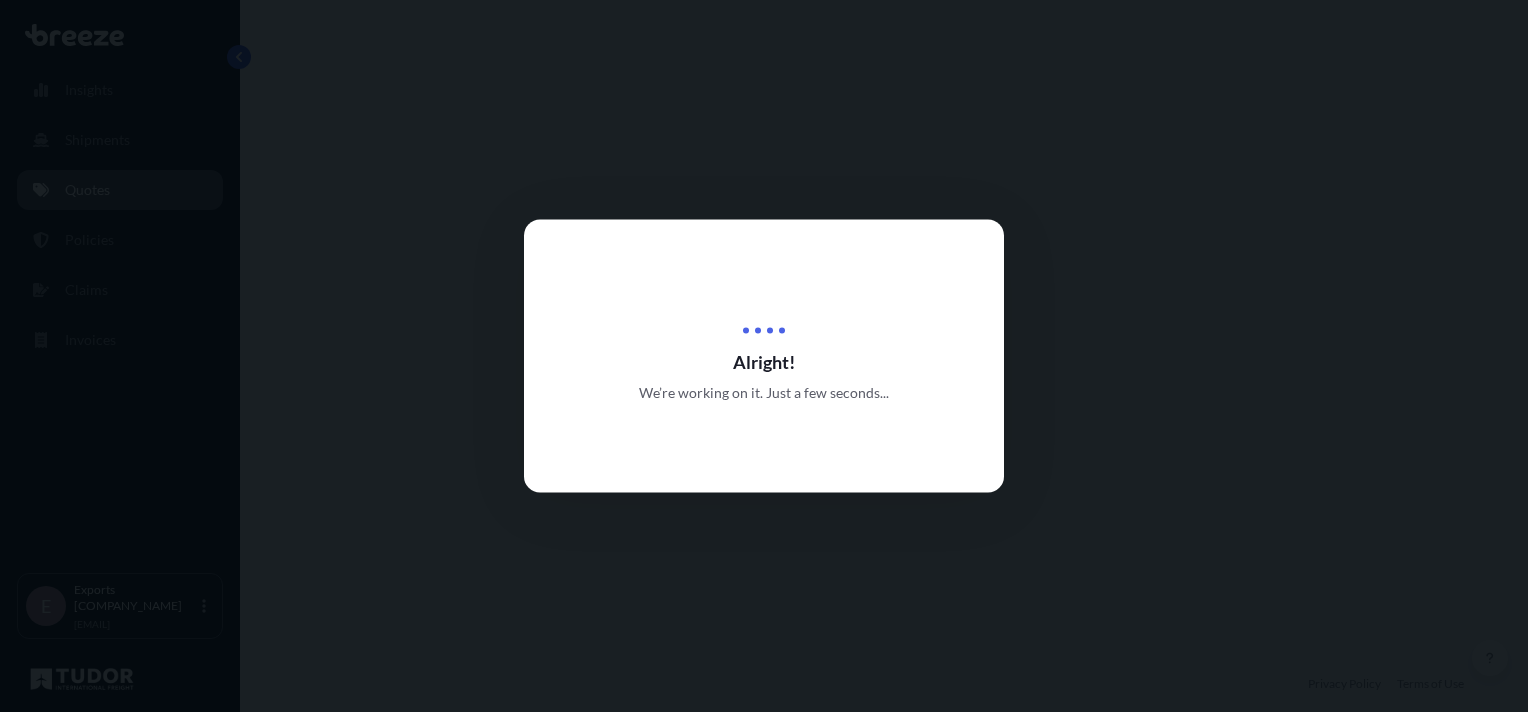 select on "Road" 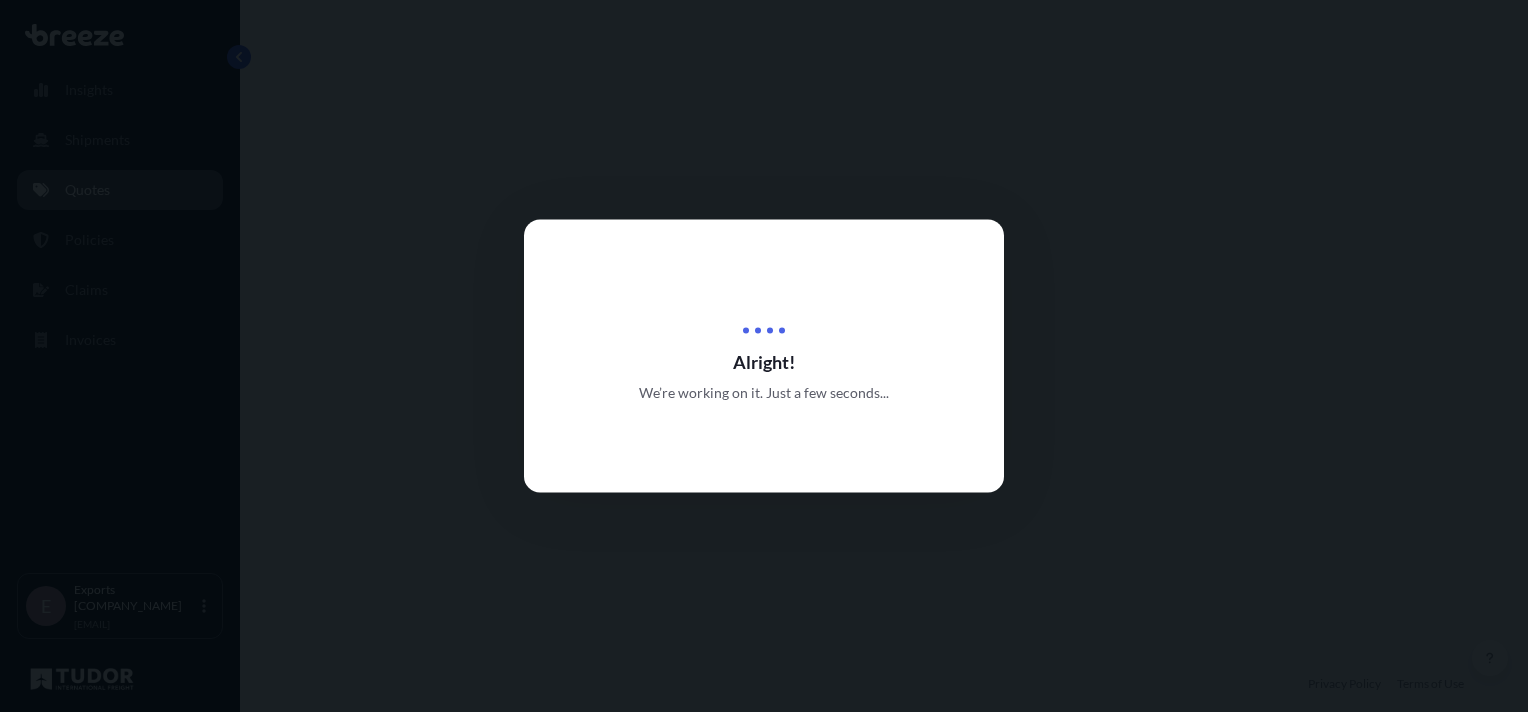 select on "Air" 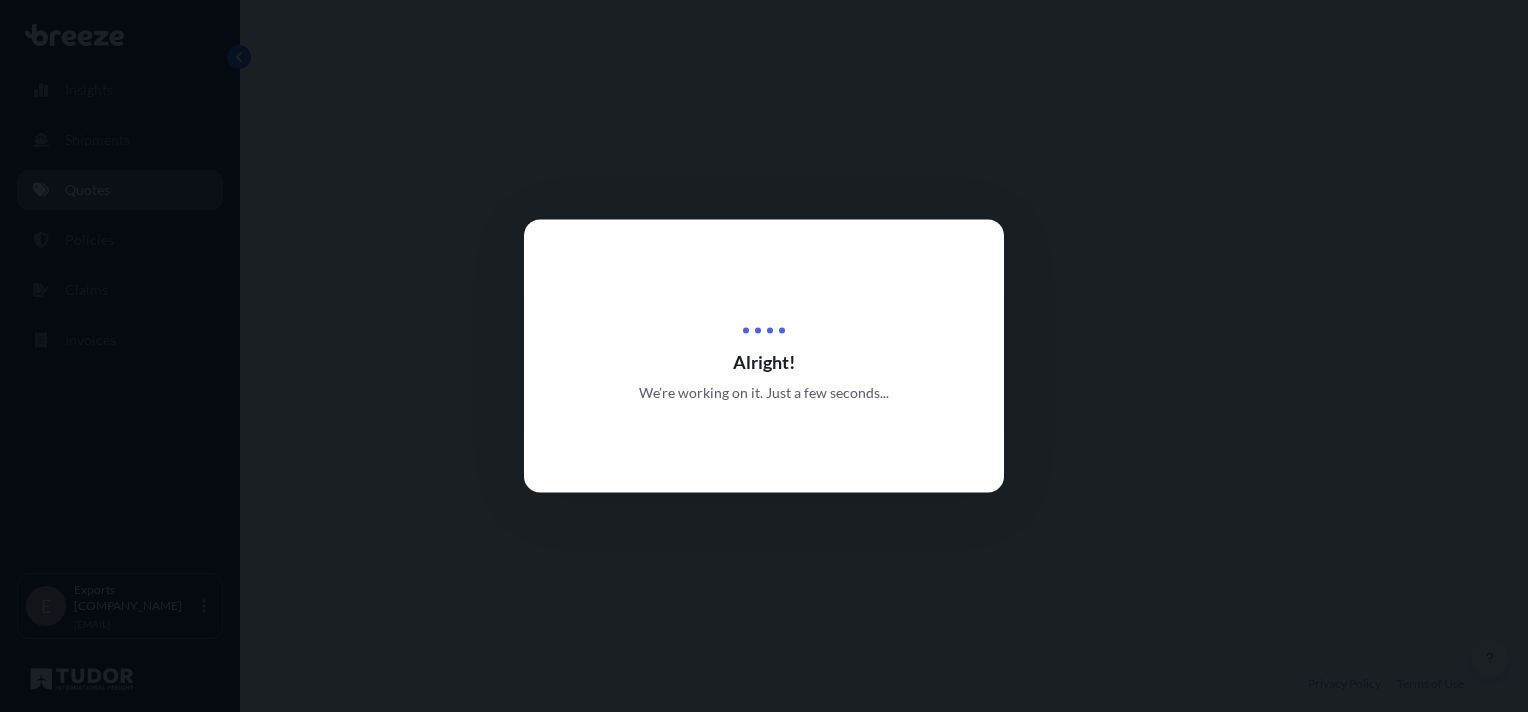select on "1" 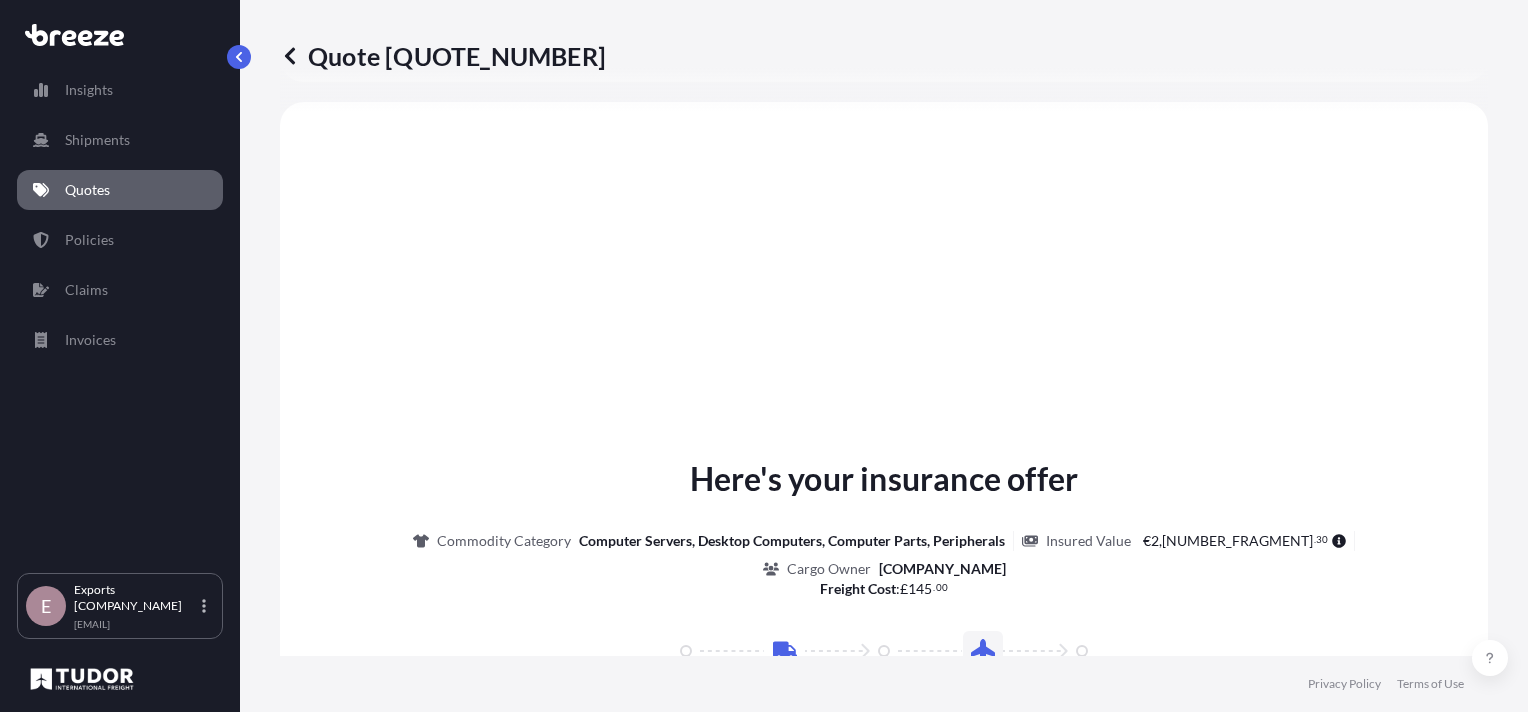 scroll, scrollTop: 980, scrollLeft: 0, axis: vertical 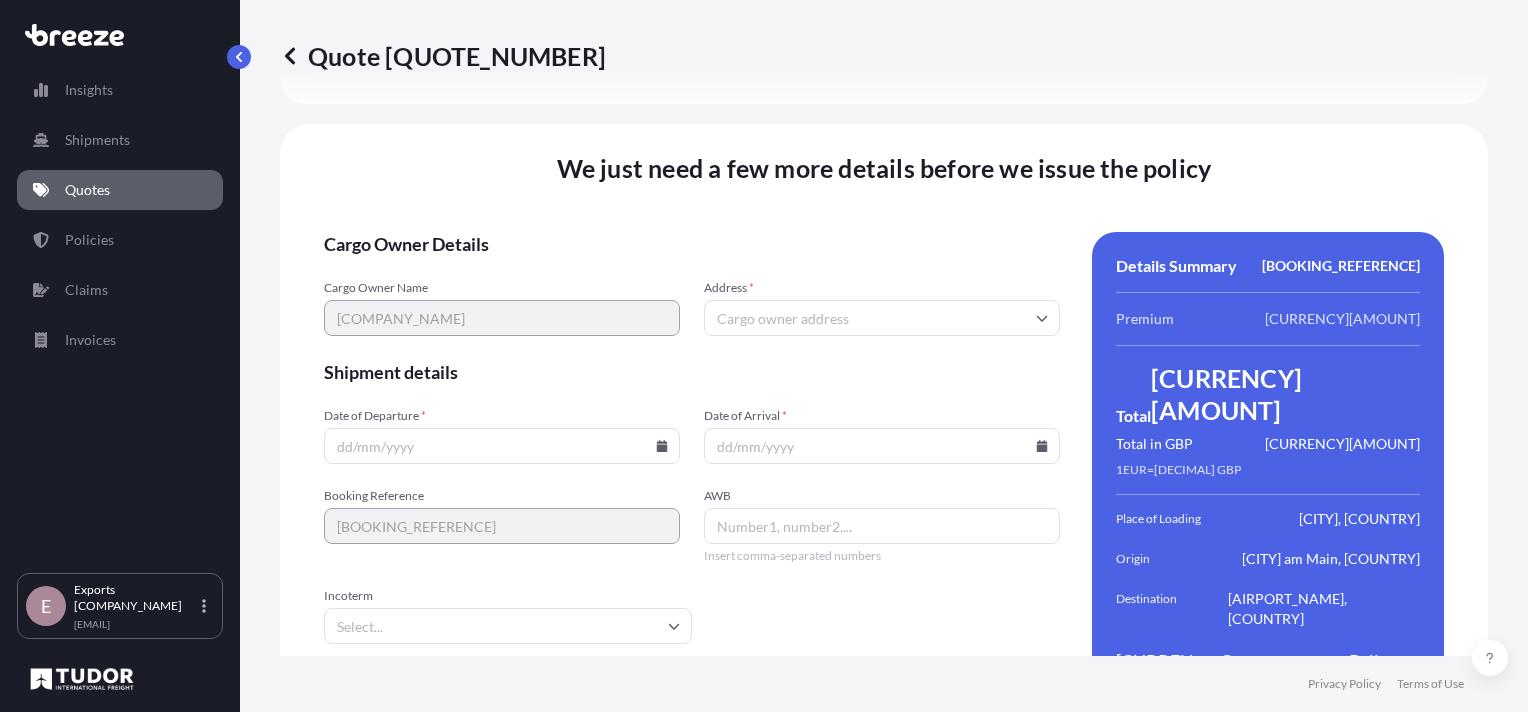 click on "Date of Departure   *" at bounding box center (502, 446) 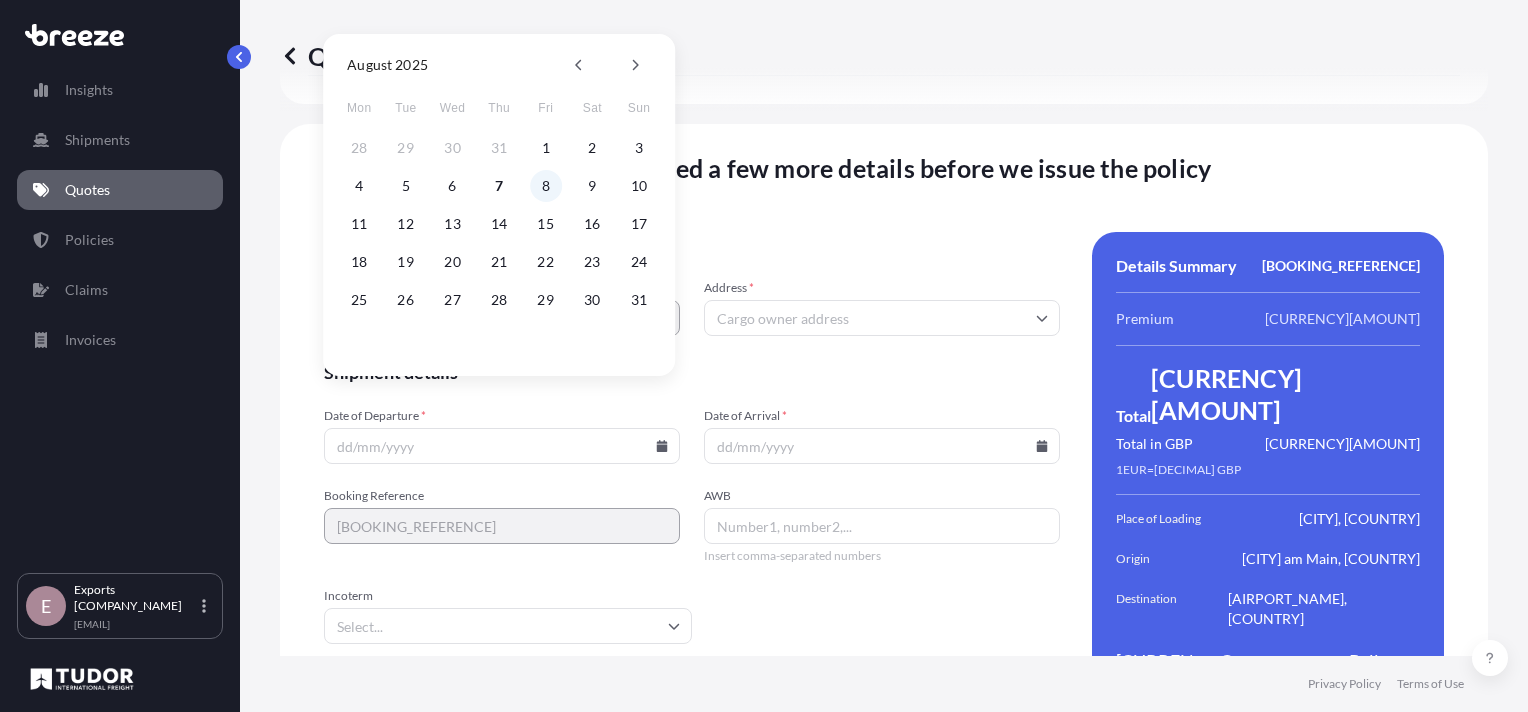 click on "8" at bounding box center [546, 186] 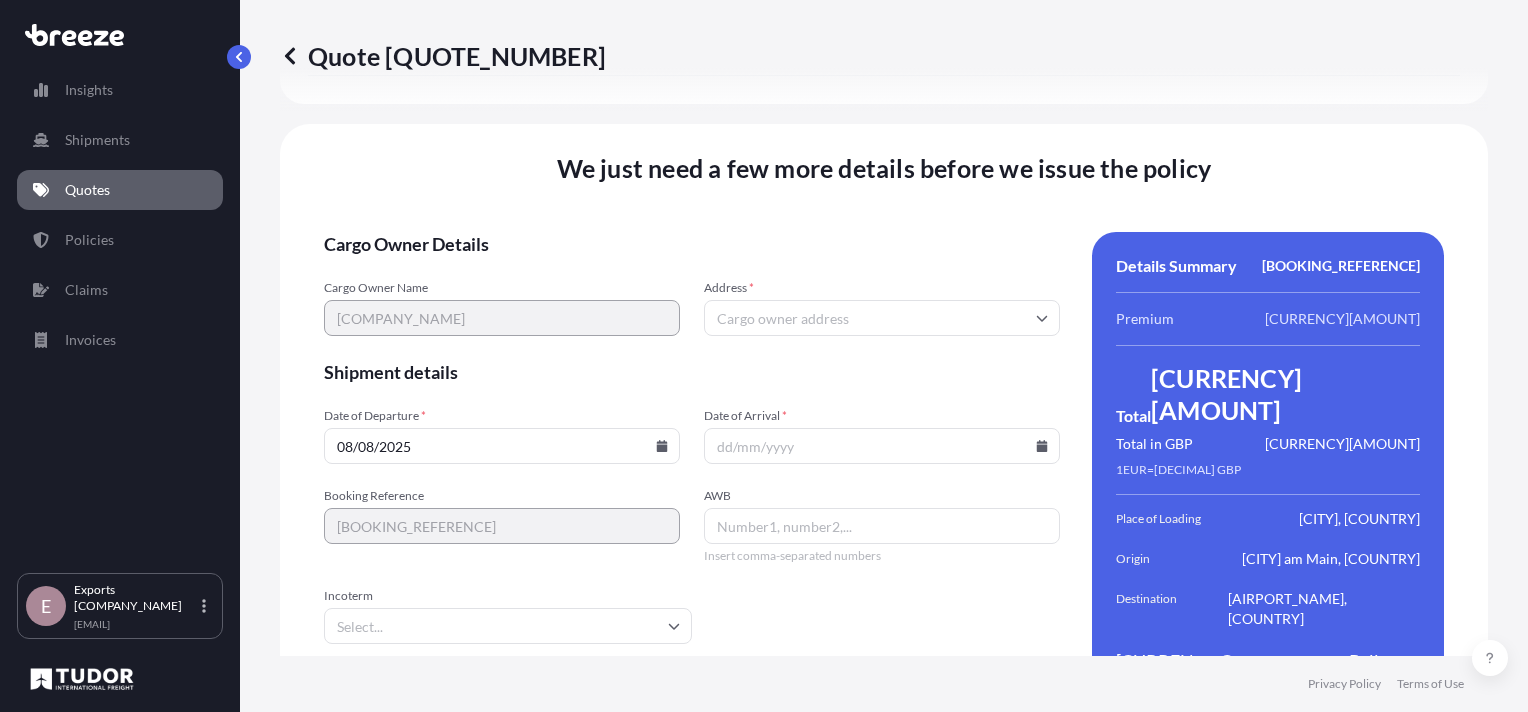 click on "Incoterm" at bounding box center [508, 626] 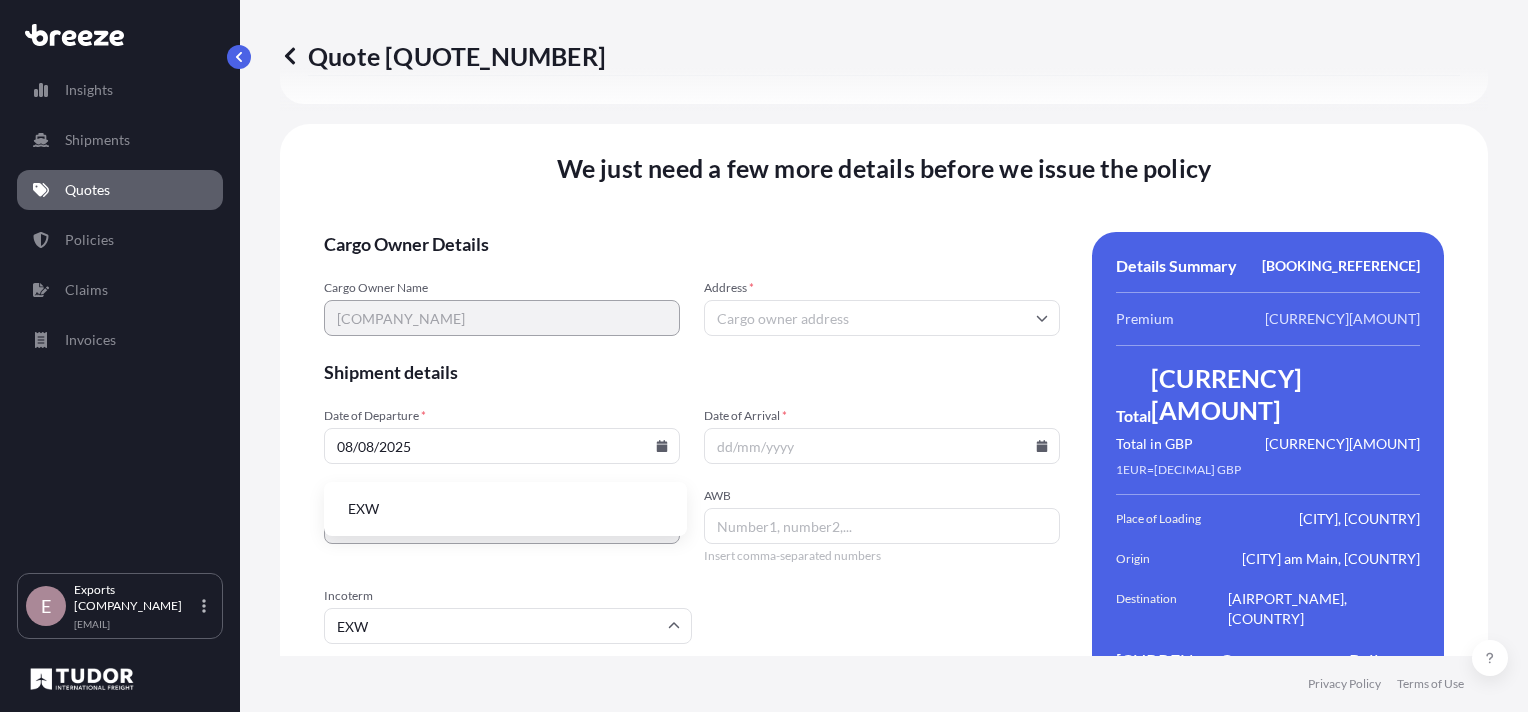 type on "EXW" 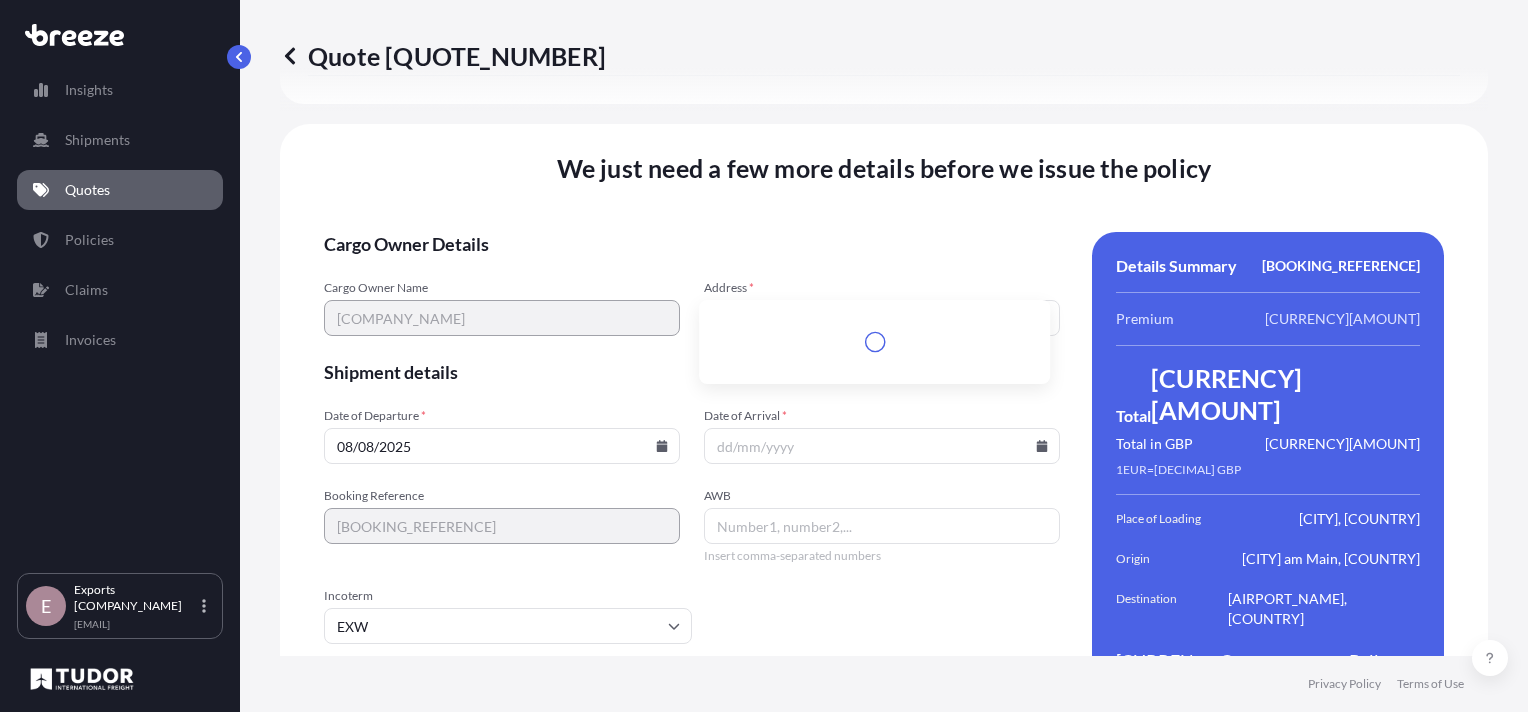 click on "Address   *" at bounding box center [882, 318] 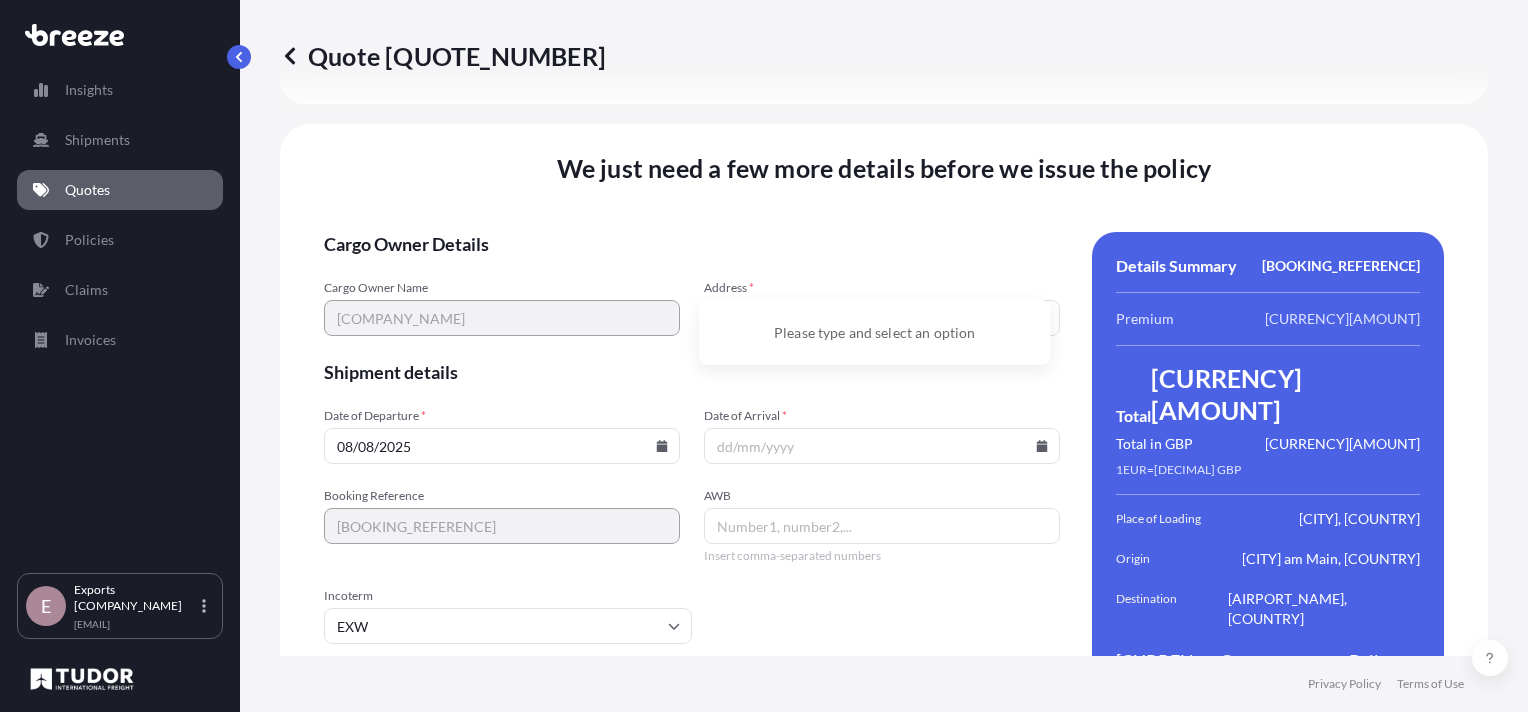 scroll, scrollTop: 2612, scrollLeft: 0, axis: vertical 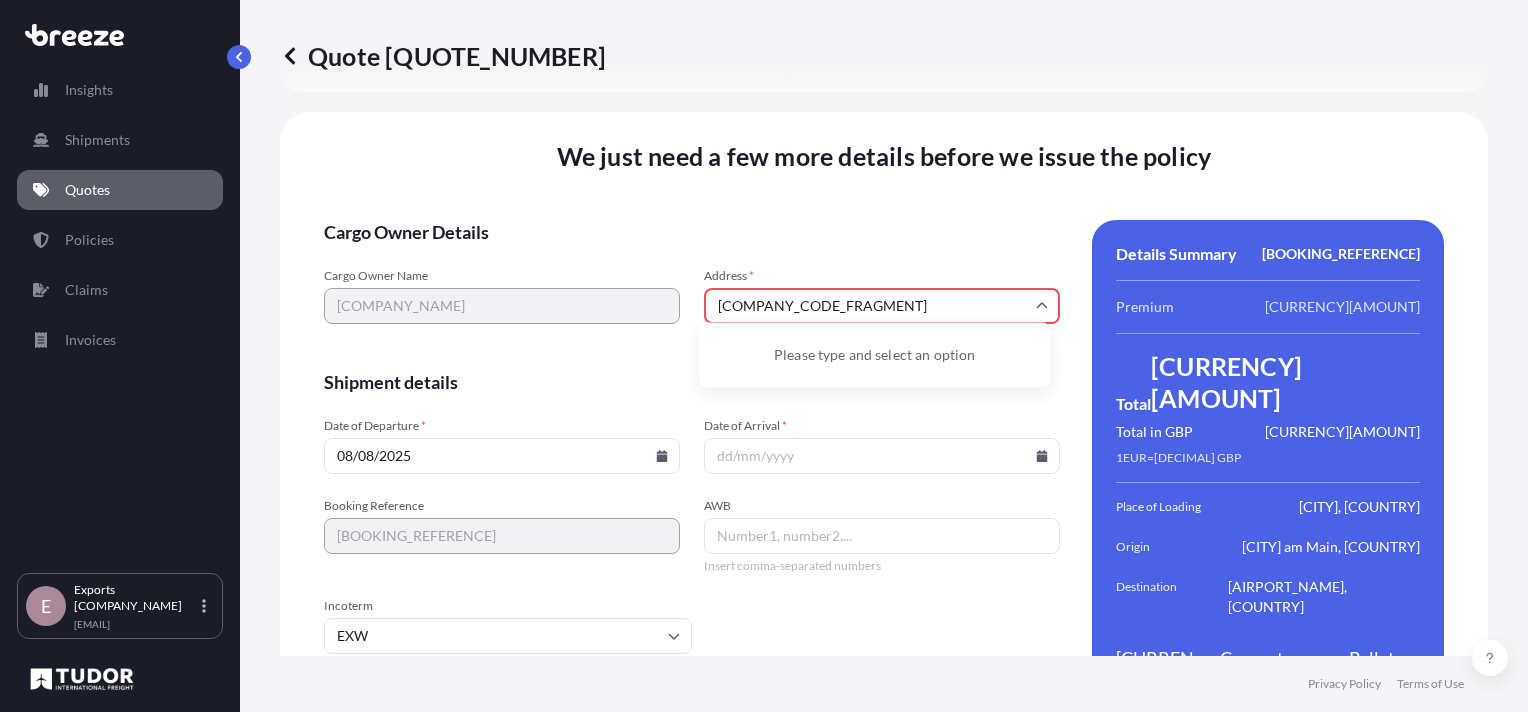 type on "G" 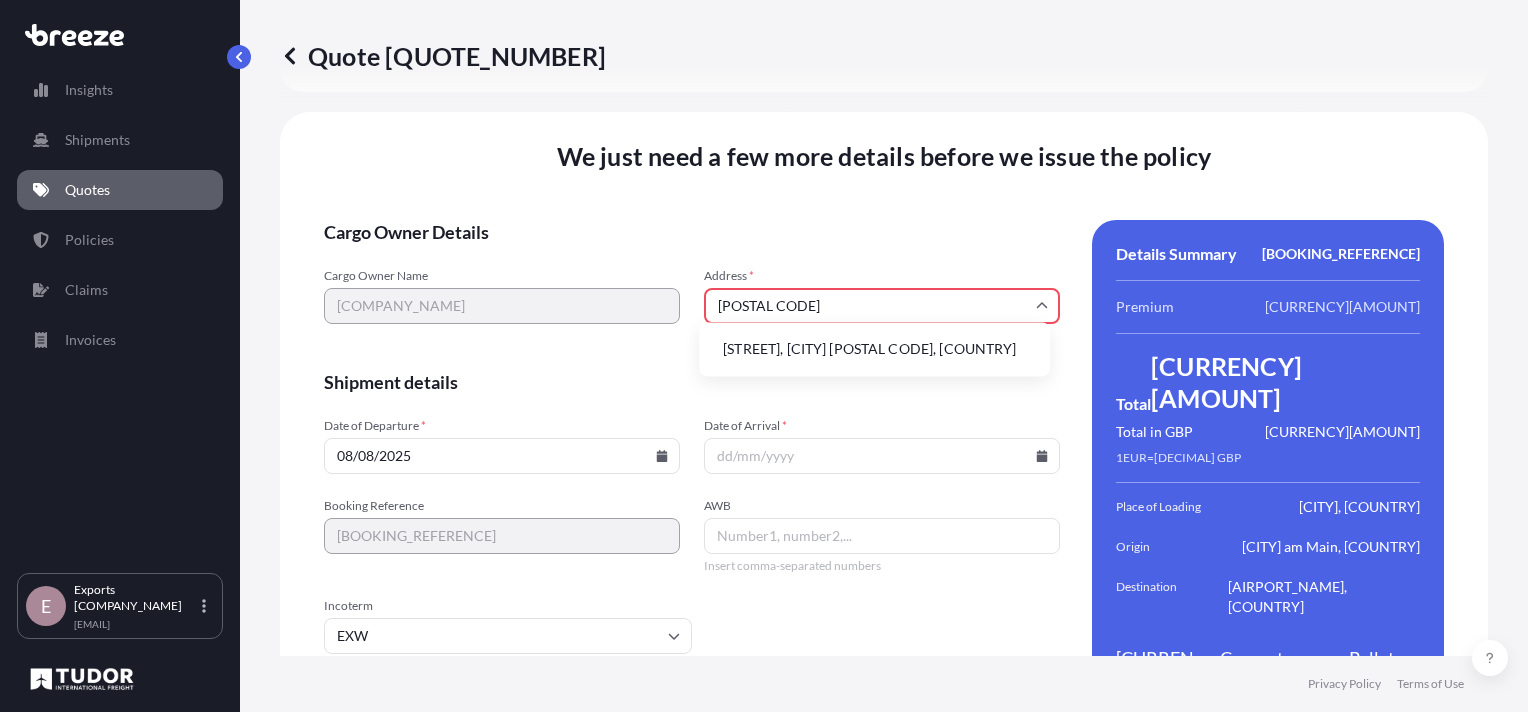 click on "[STREET], [CITY] [POSTAL CODE], [COUNTRY]" at bounding box center (874, 349) 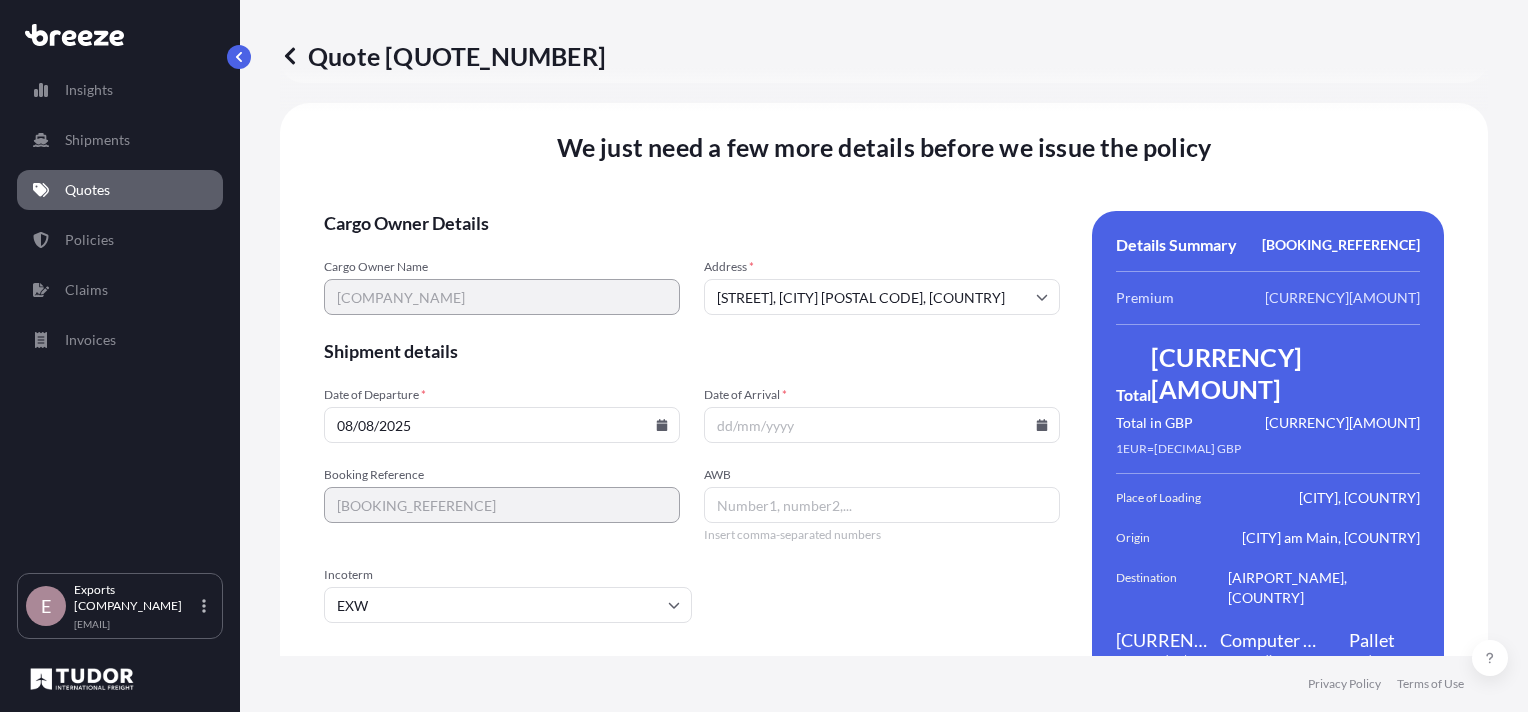 scroll, scrollTop: 2591, scrollLeft: 0, axis: vertical 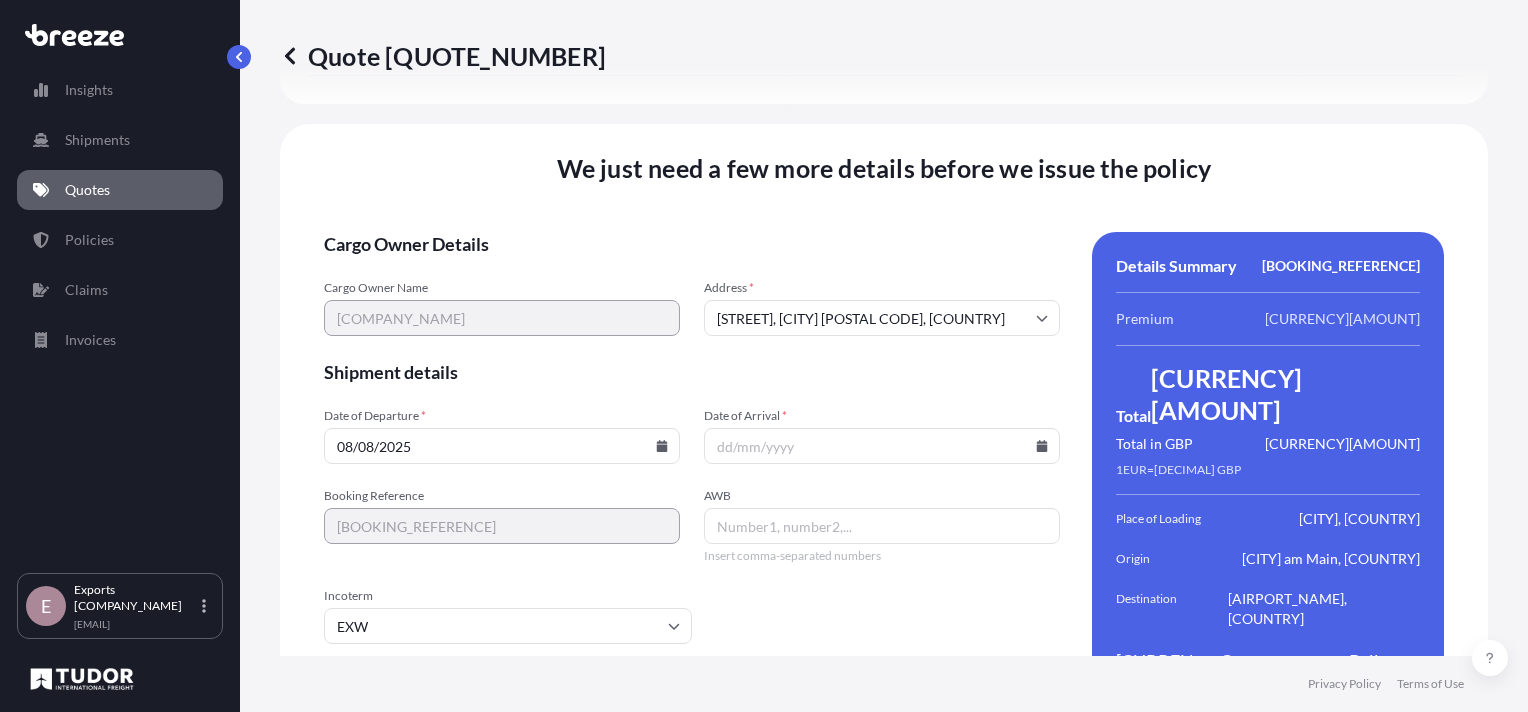 click 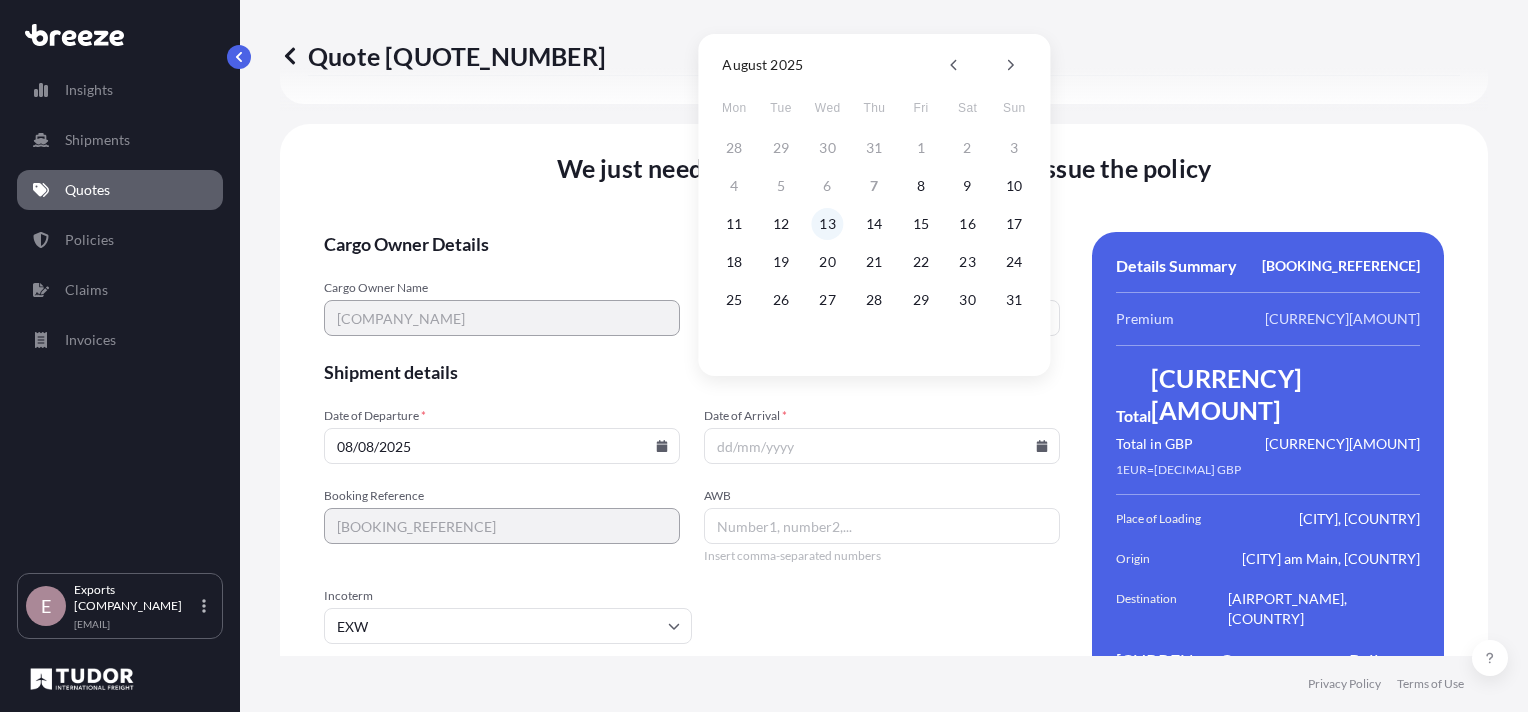 click on "13" at bounding box center (828, 224) 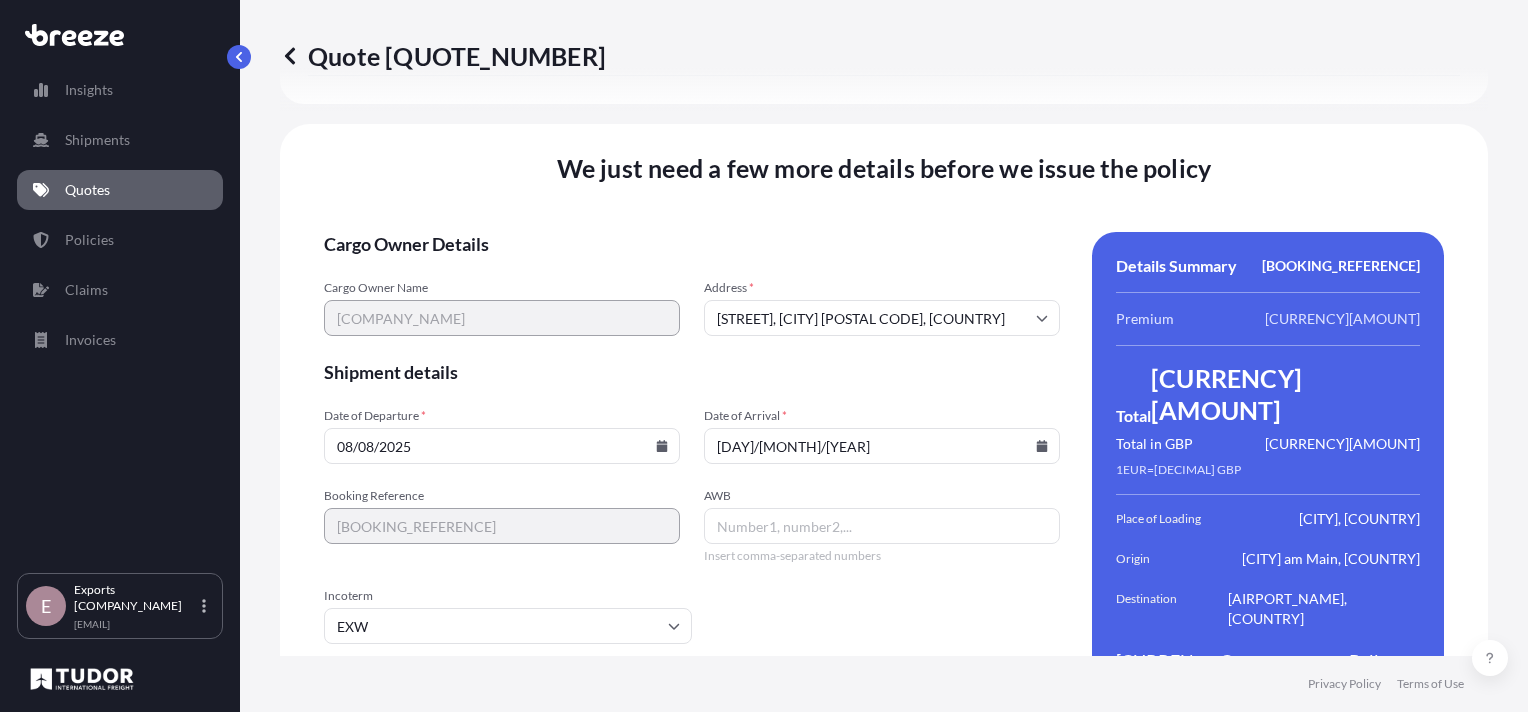 click on "Cargo Owner Details Cargo Owner Name   [COMPANY_NAME] Address   * [STREET], [CITY] [POSTAL CODE], [COUNTRY] Shipment details Date of Departure   * [MONTH]/[DAY]/[YEAR] Date of Arrival   * [DAY]/[MONTH]/[YEAR] Booking Reference   [BOOKING_REFERENCE] AWB   Insert comma-separated numbers Incoterm   EXW Create Policy" at bounding box center [692, 472] 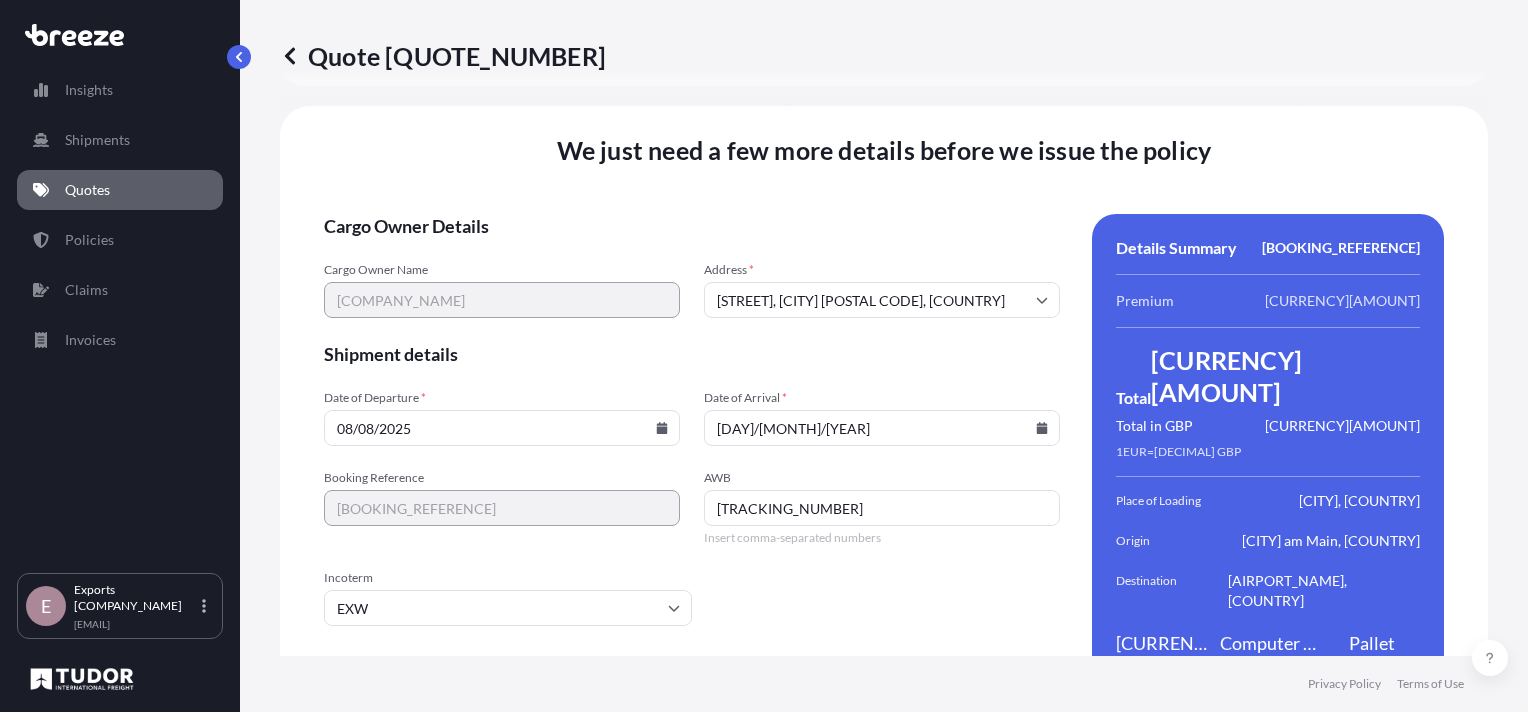 scroll, scrollTop: 2619, scrollLeft: 0, axis: vertical 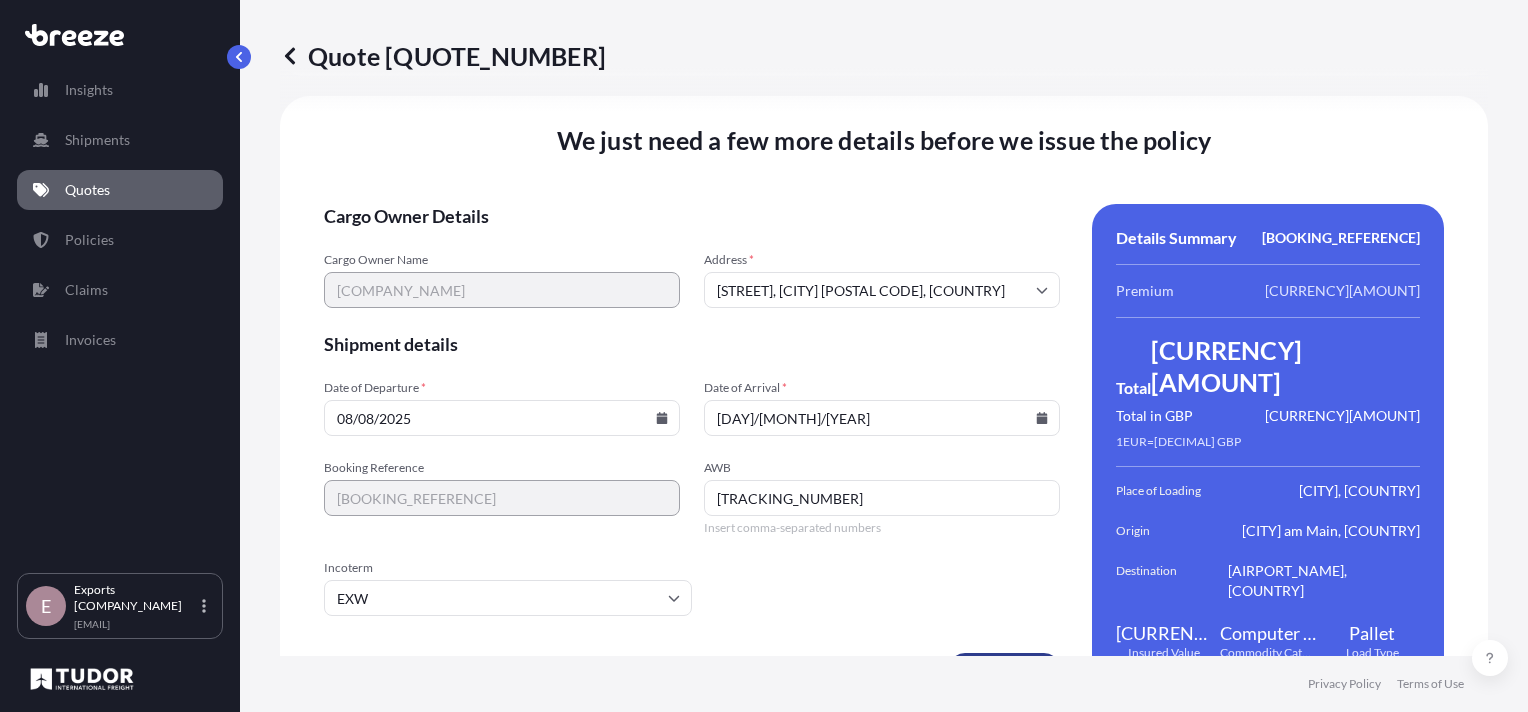 type on "[TRACKING_NUMBER]" 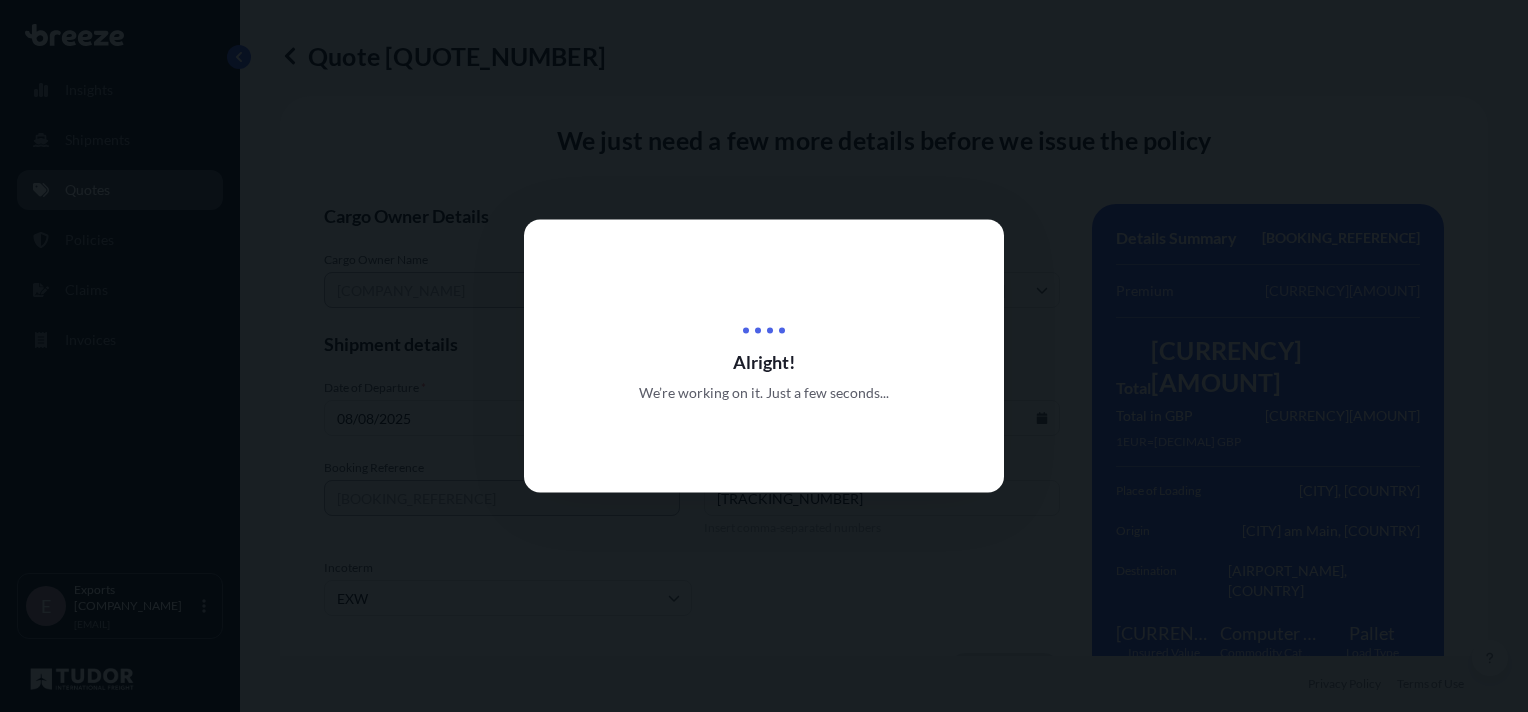scroll, scrollTop: 0, scrollLeft: 0, axis: both 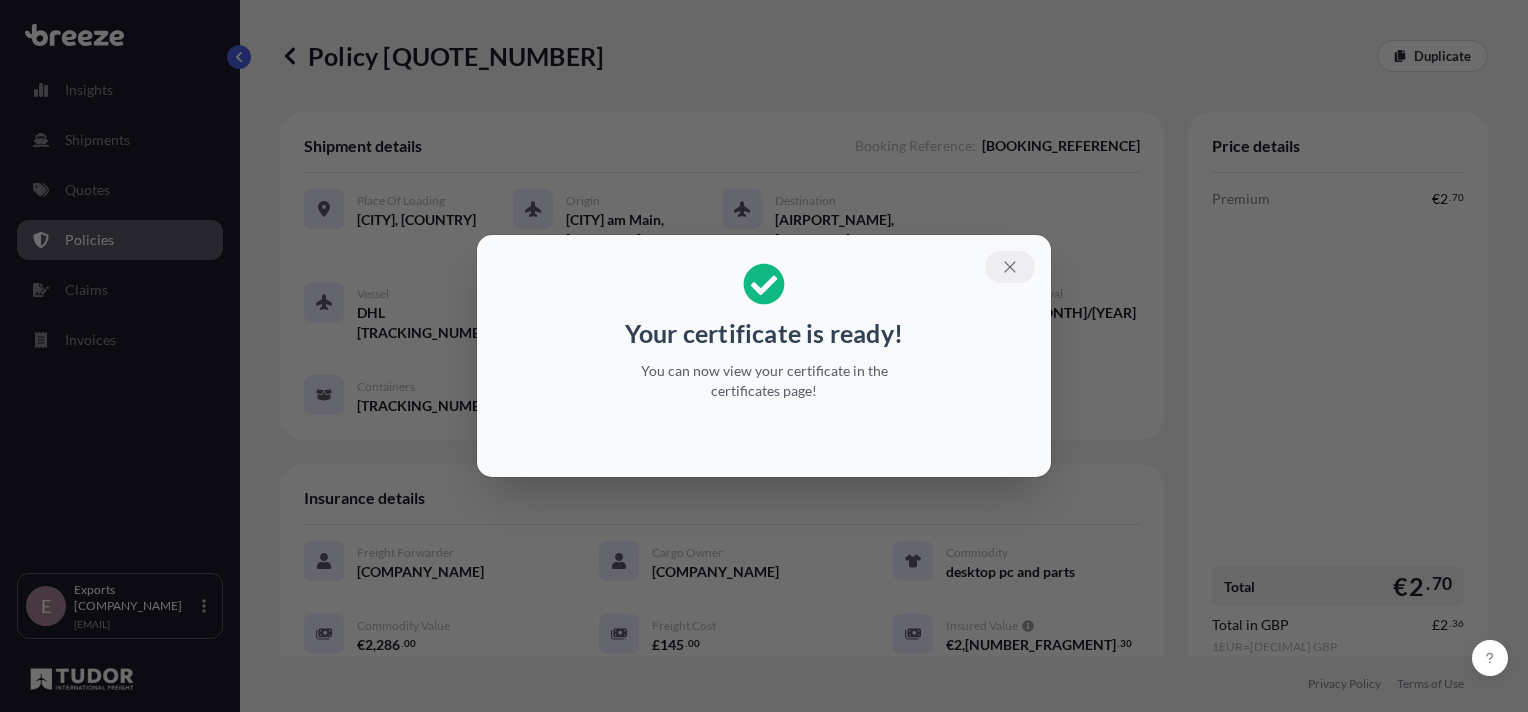 click 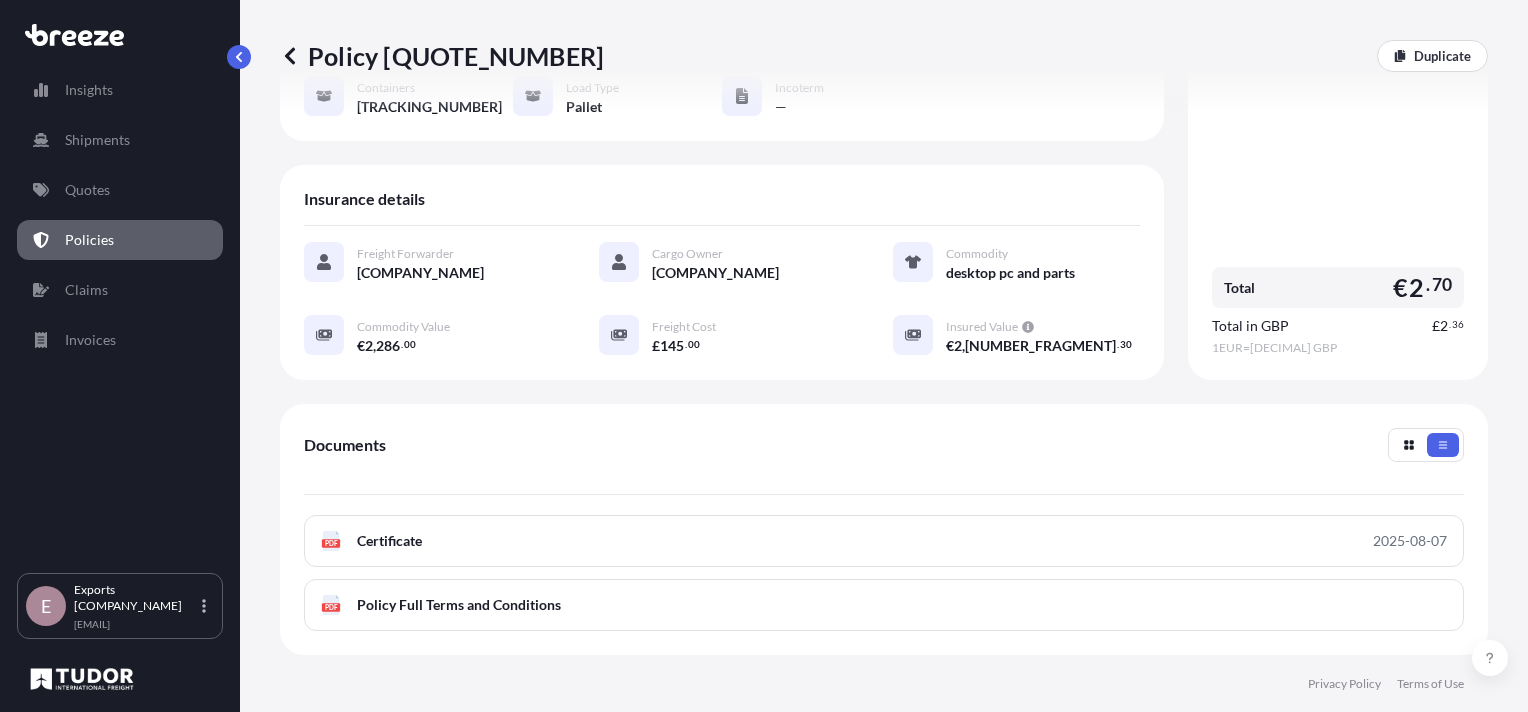 scroll, scrollTop: 500, scrollLeft: 0, axis: vertical 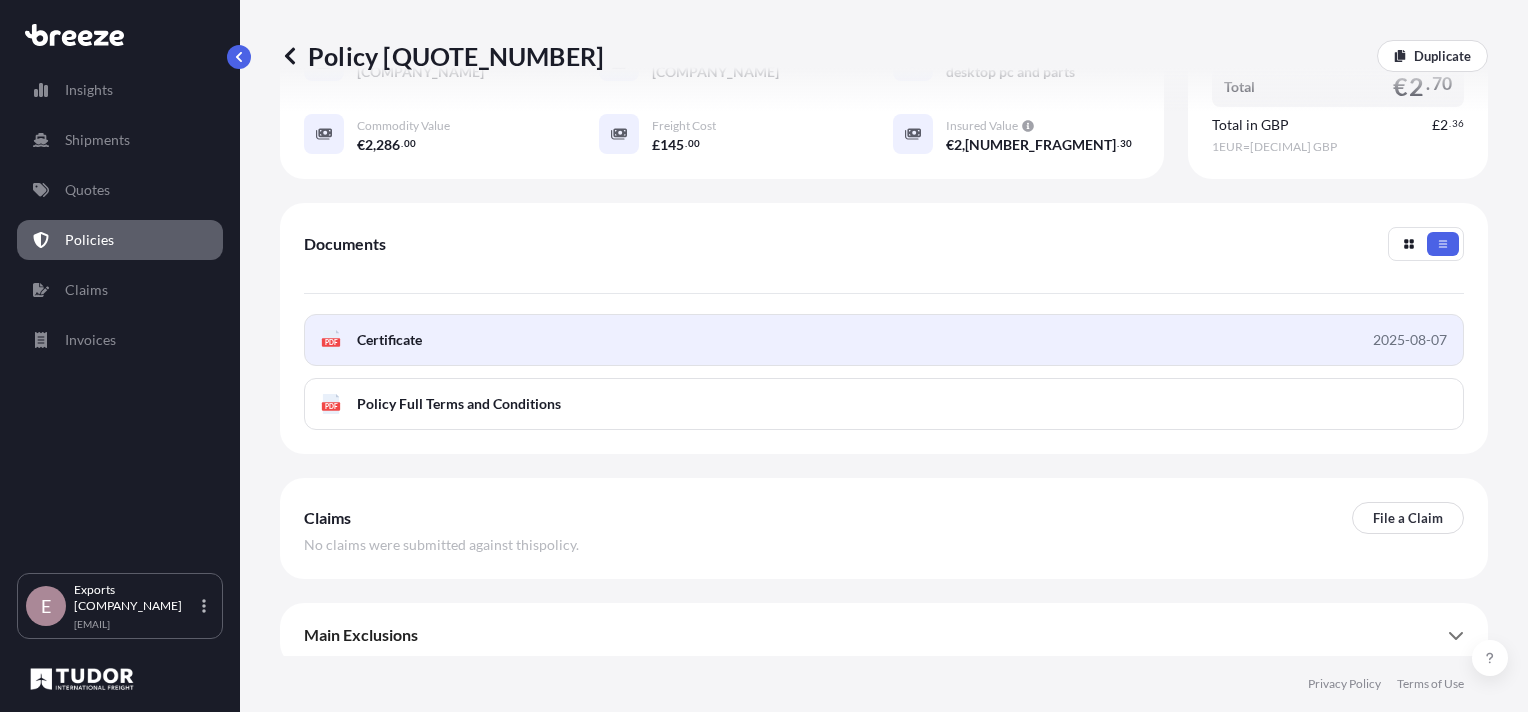 click on "PDF Certificate 2025-08-07" at bounding box center (884, 340) 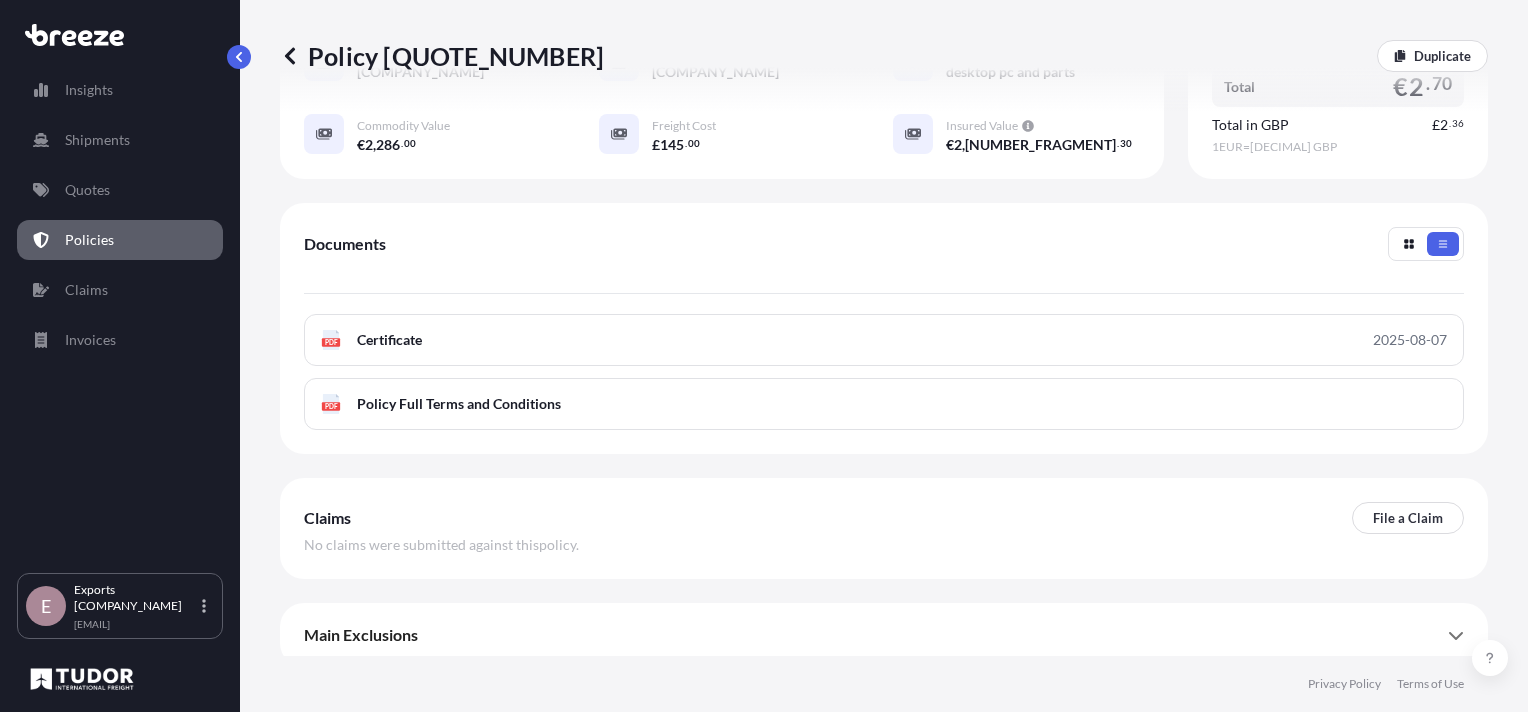 scroll, scrollTop: 200, scrollLeft: 0, axis: vertical 